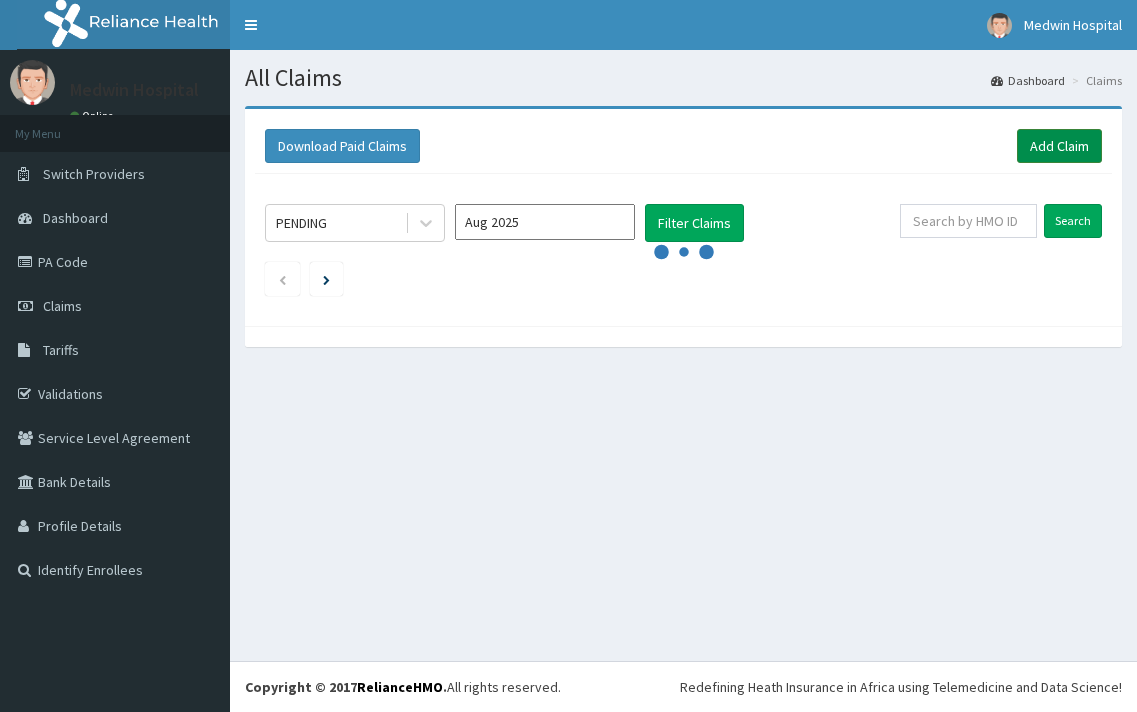 scroll, scrollTop: 0, scrollLeft: 0, axis: both 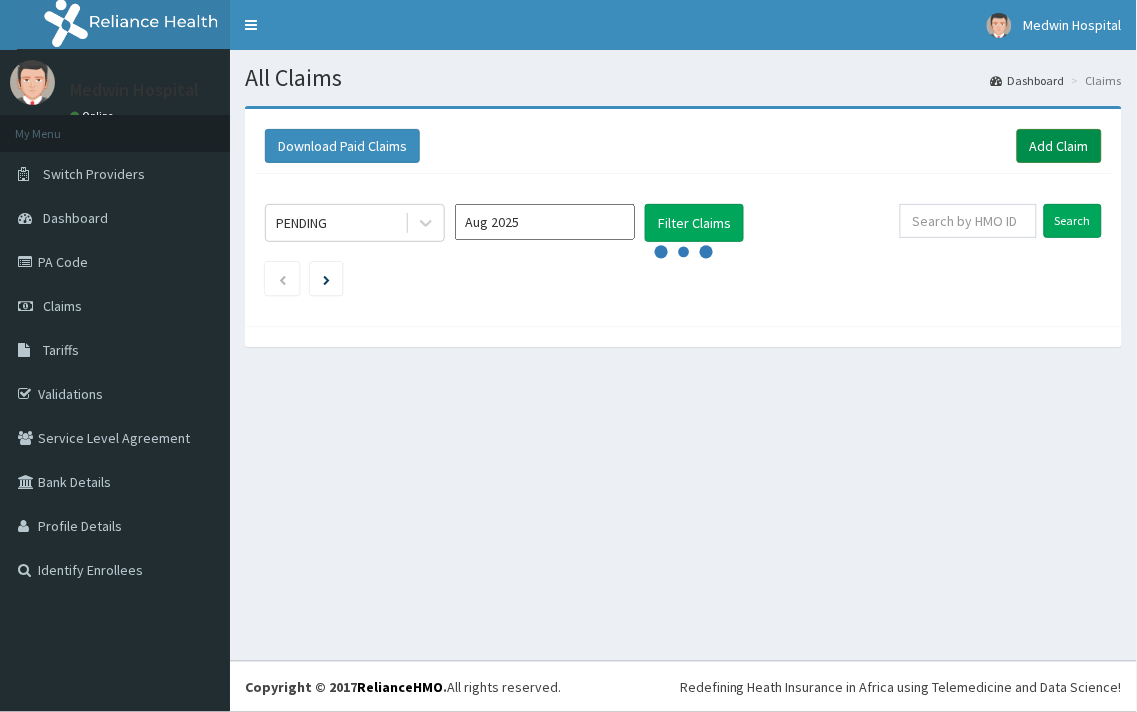 click on "Add Claim" at bounding box center (1059, 146) 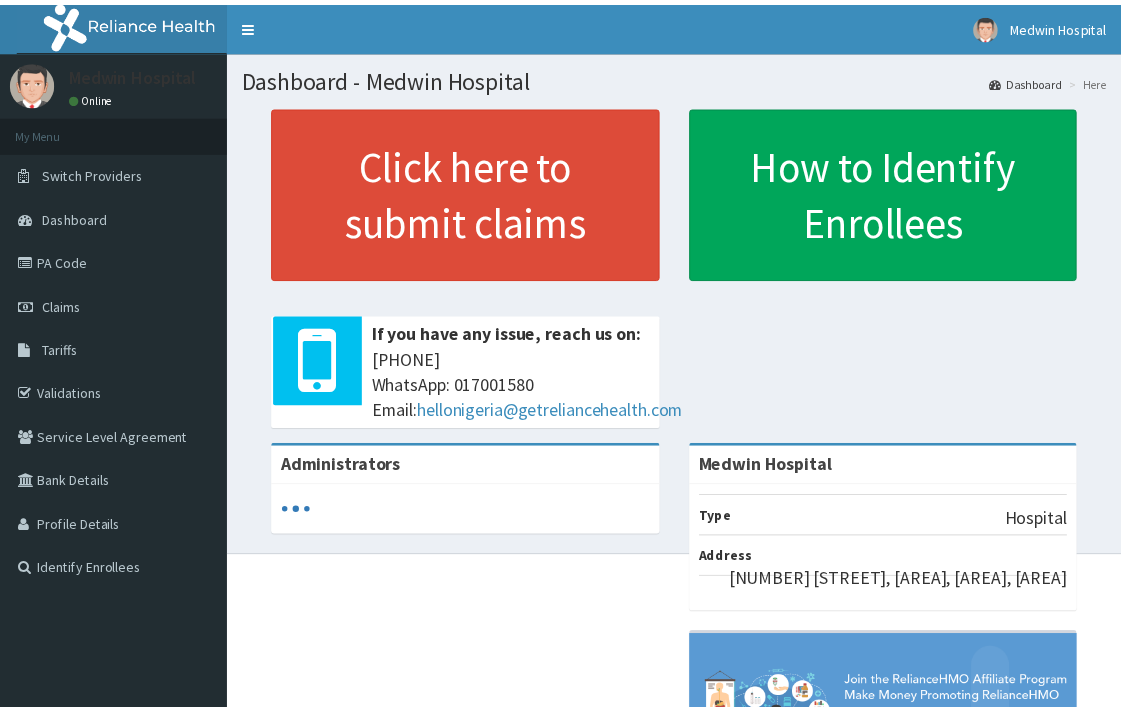 scroll, scrollTop: 0, scrollLeft: 0, axis: both 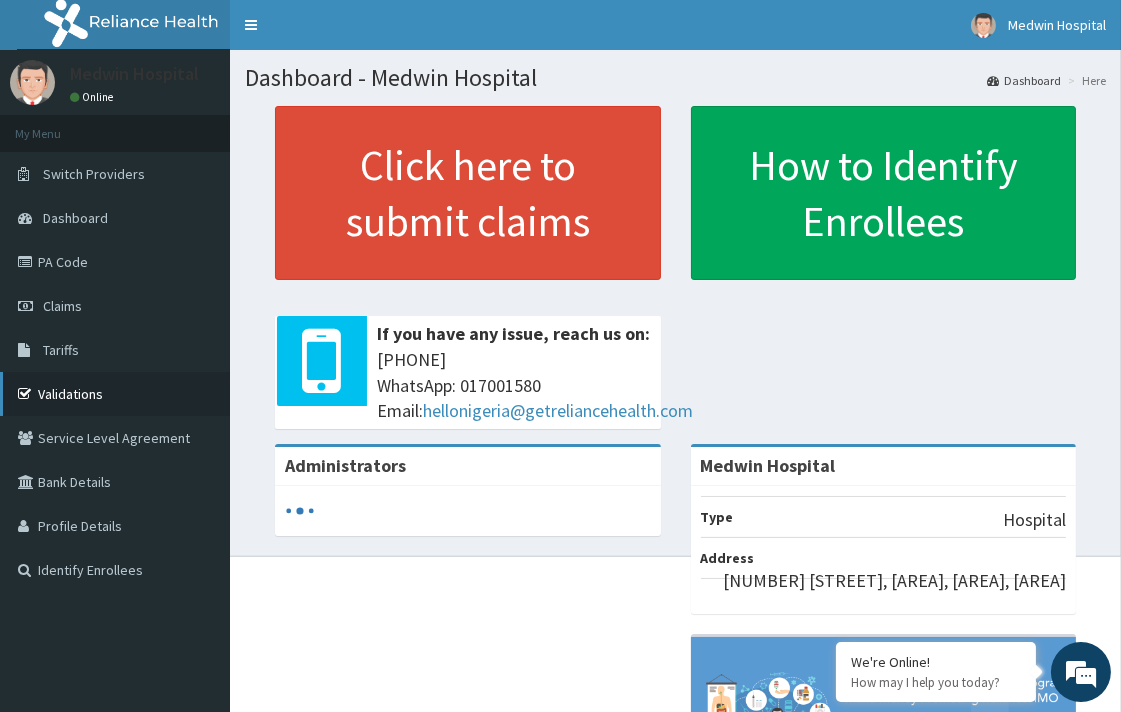 click on "Validations" at bounding box center [115, 394] 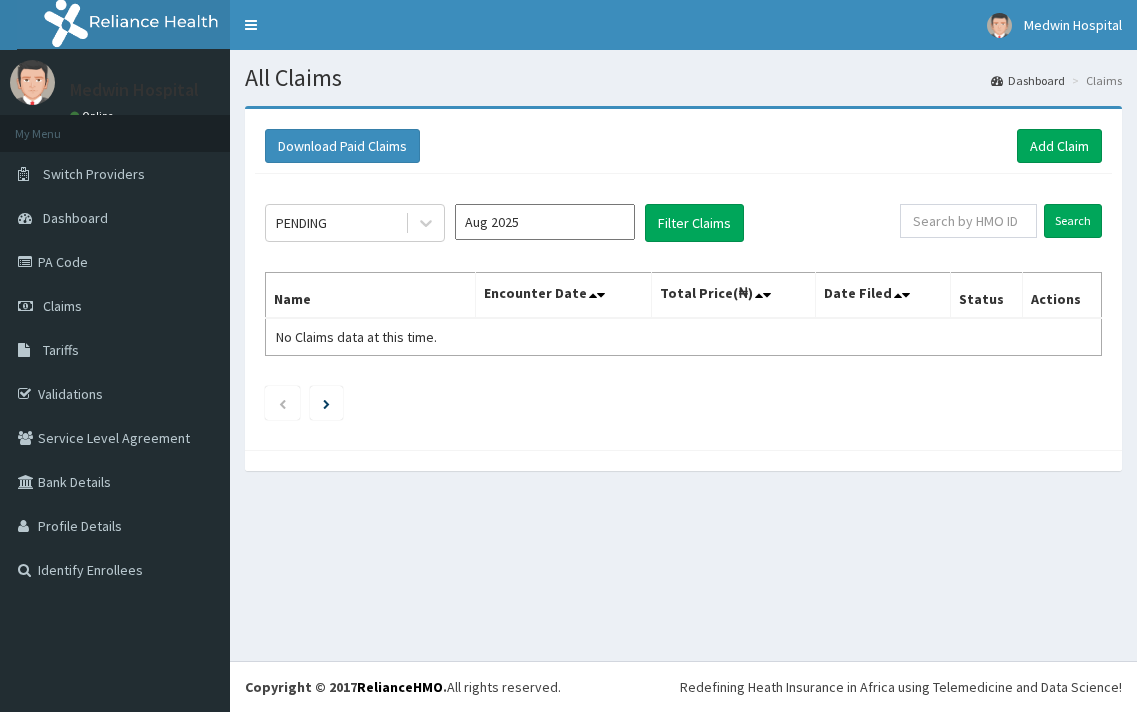 scroll, scrollTop: 0, scrollLeft: 0, axis: both 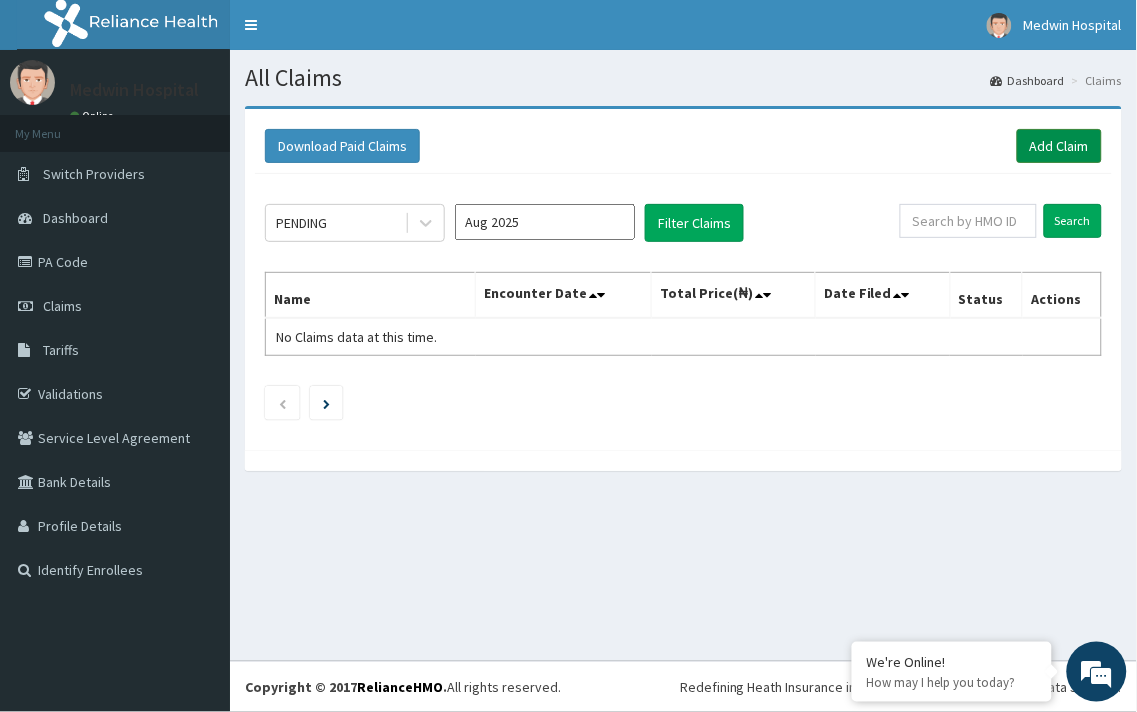 click on "Add Claim" at bounding box center (1059, 146) 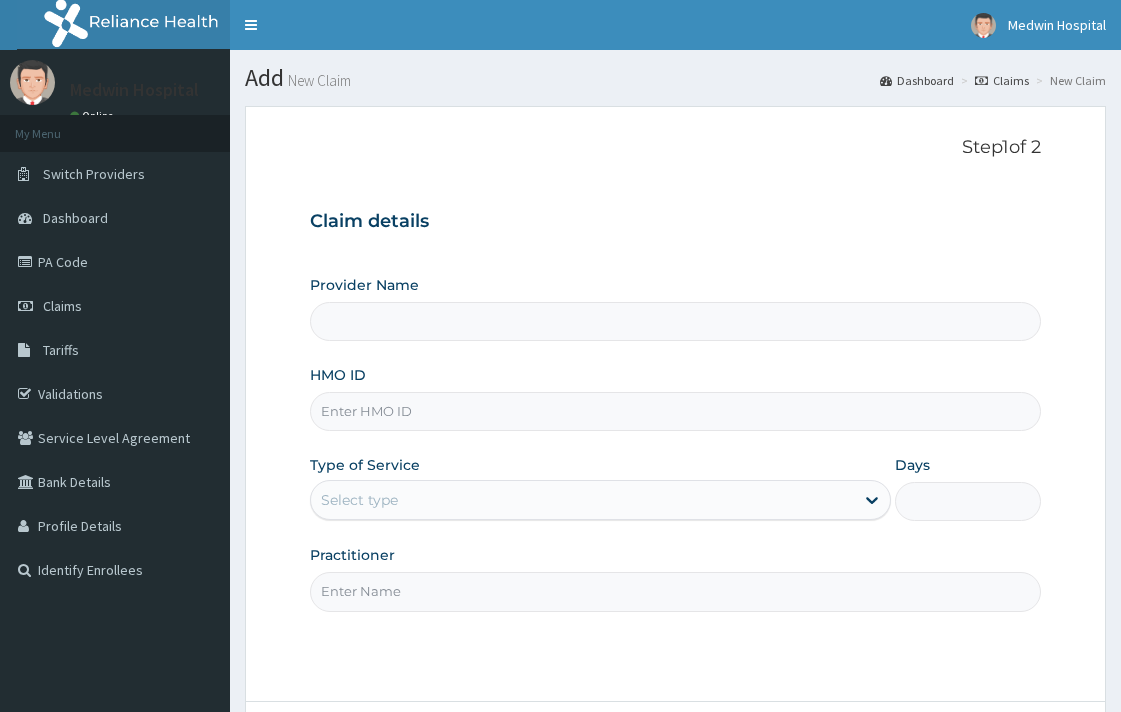 scroll, scrollTop: 0, scrollLeft: 0, axis: both 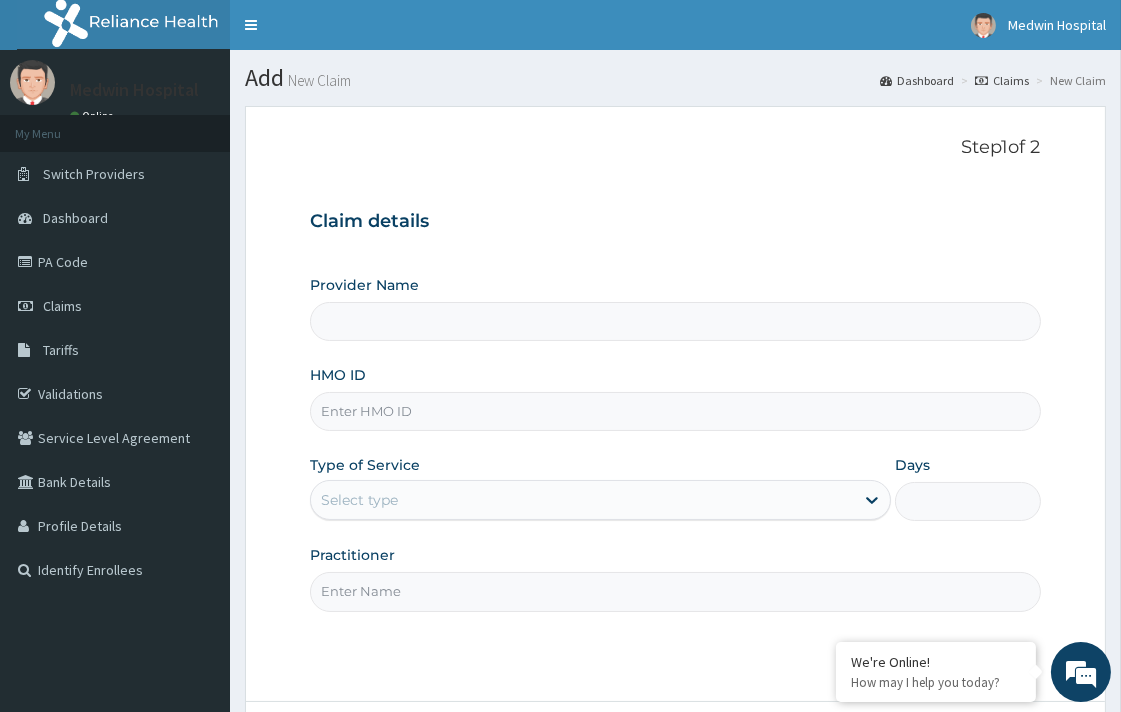 type on "Medwin Hospital" 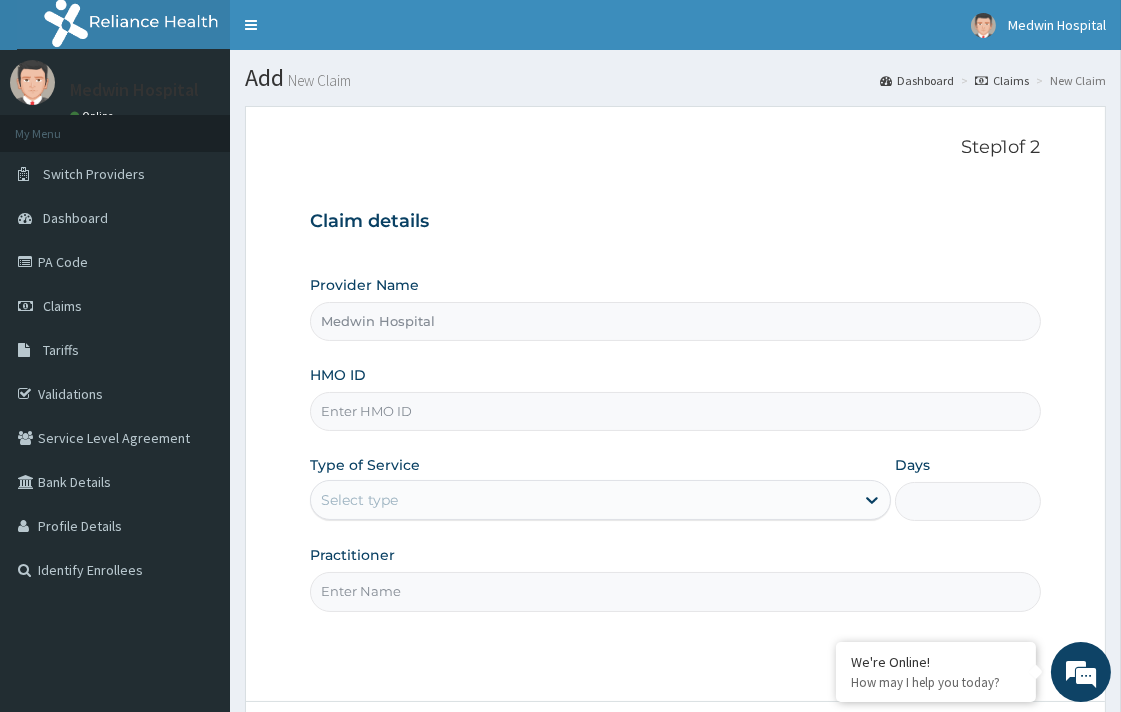 paste on "ECI/10011/A" 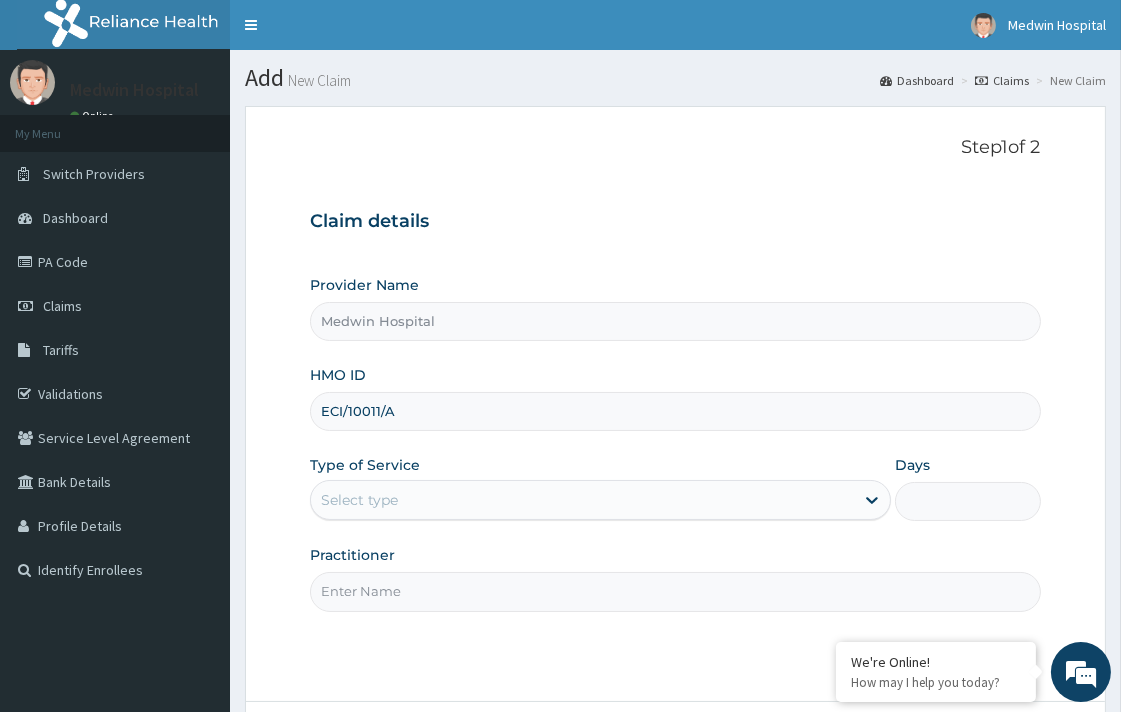 type on "ECI/10011/A" 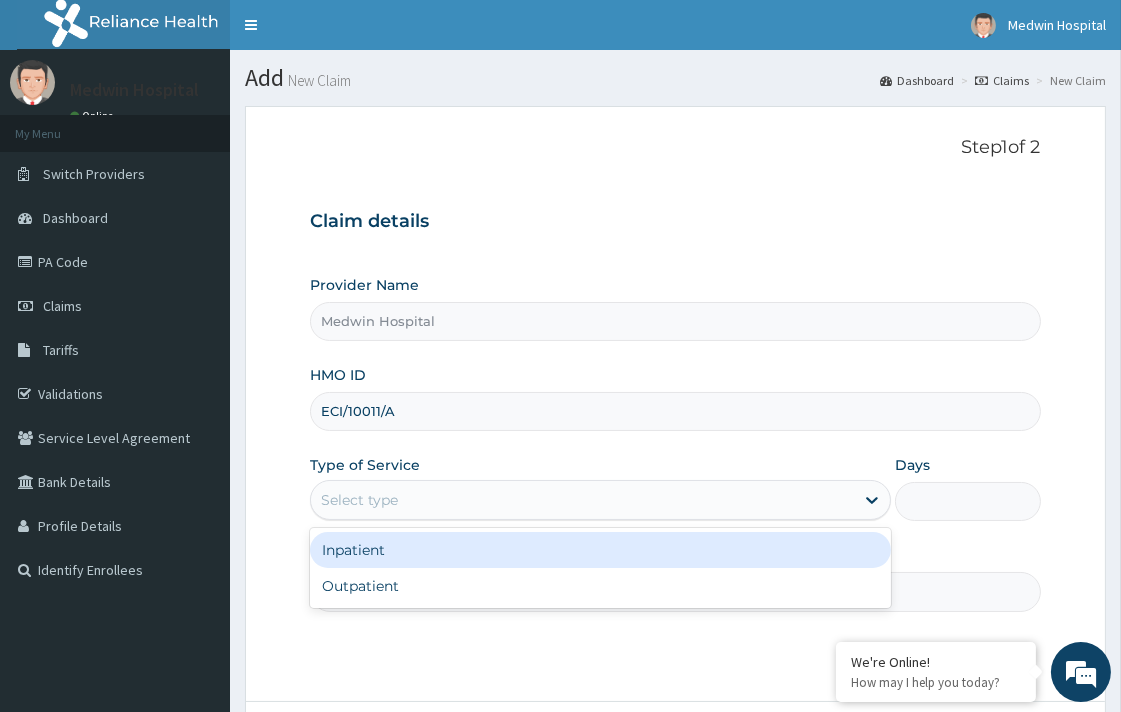 click on "Select type" at bounding box center (582, 500) 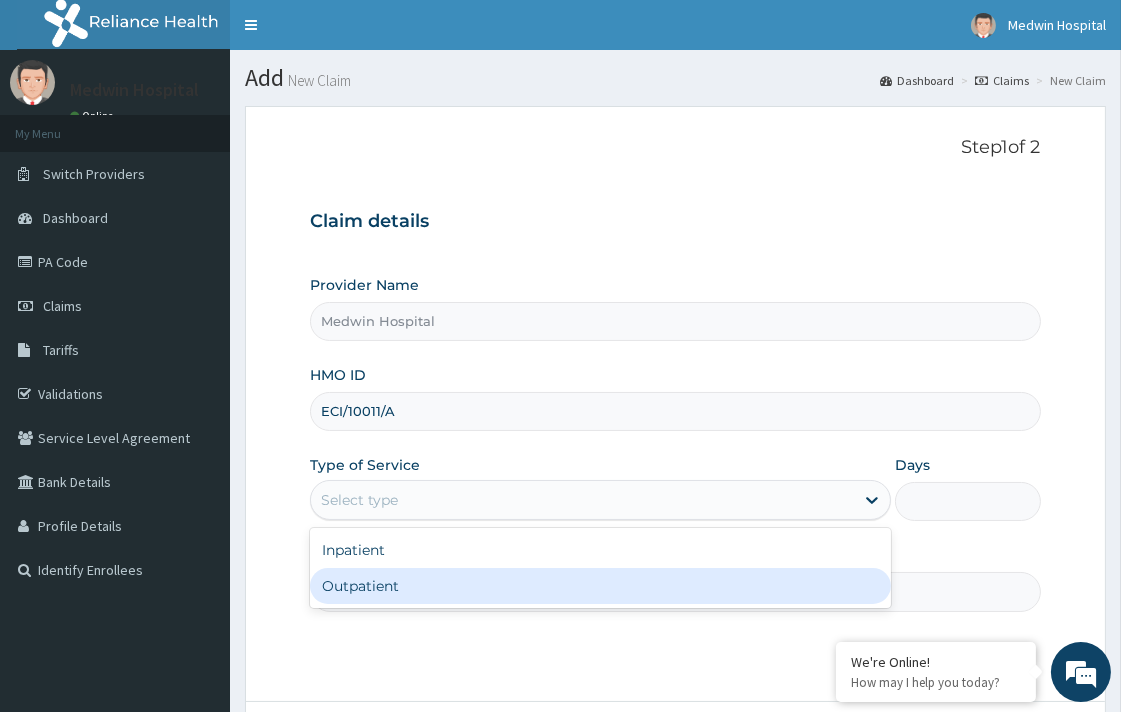 click on "Outpatient" at bounding box center (600, 586) 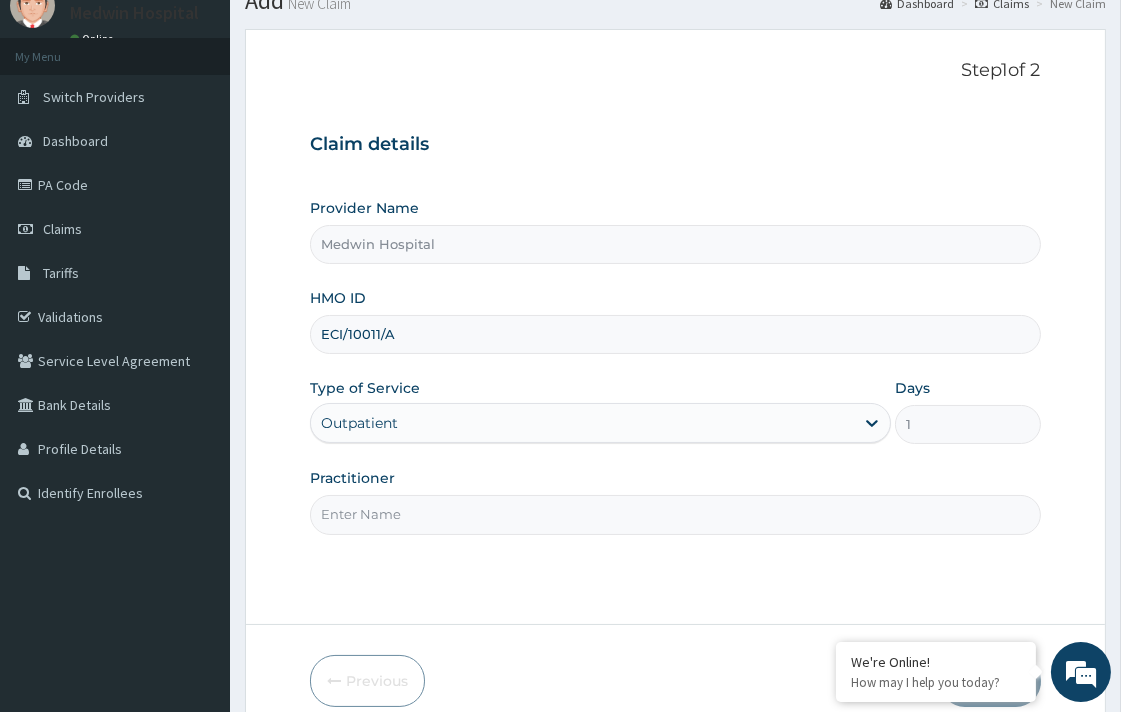 scroll, scrollTop: 170, scrollLeft: 0, axis: vertical 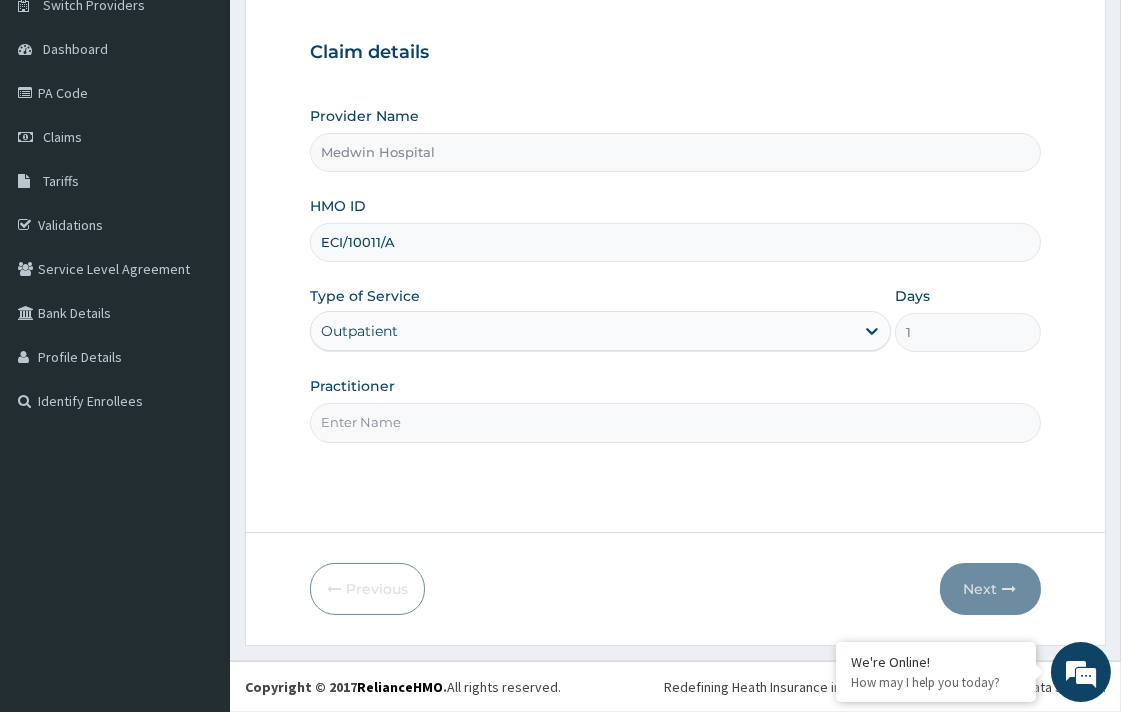 click on "Practitioner" at bounding box center (675, 422) 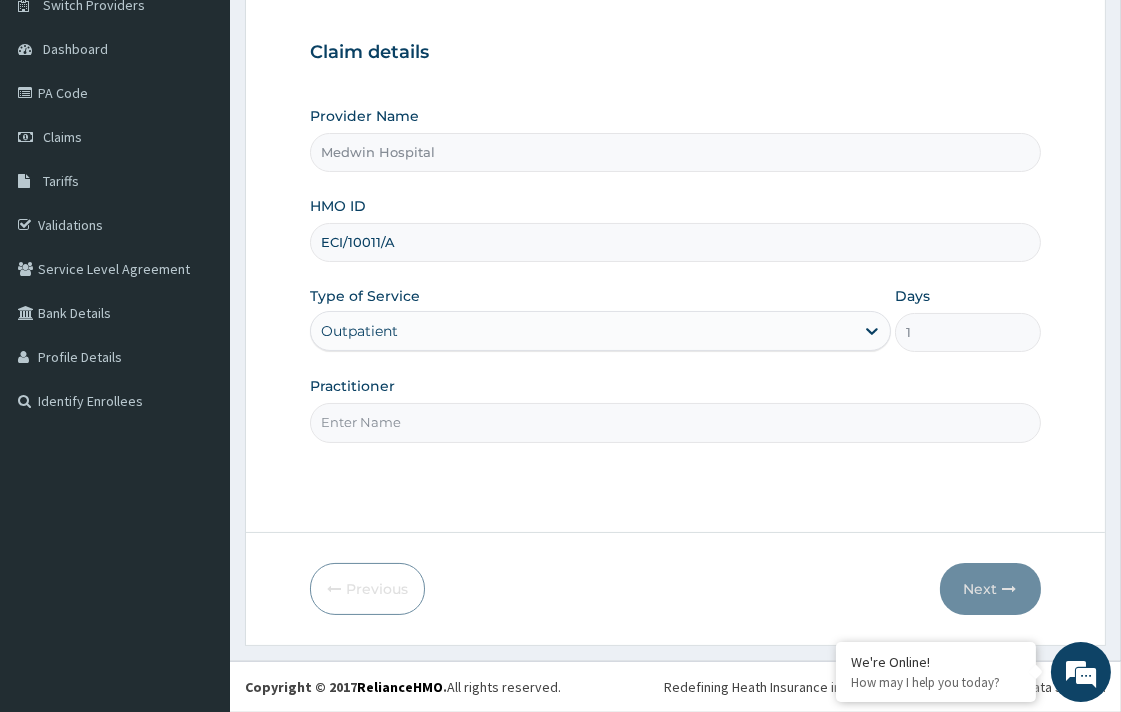 type on "DR. [LAST]" 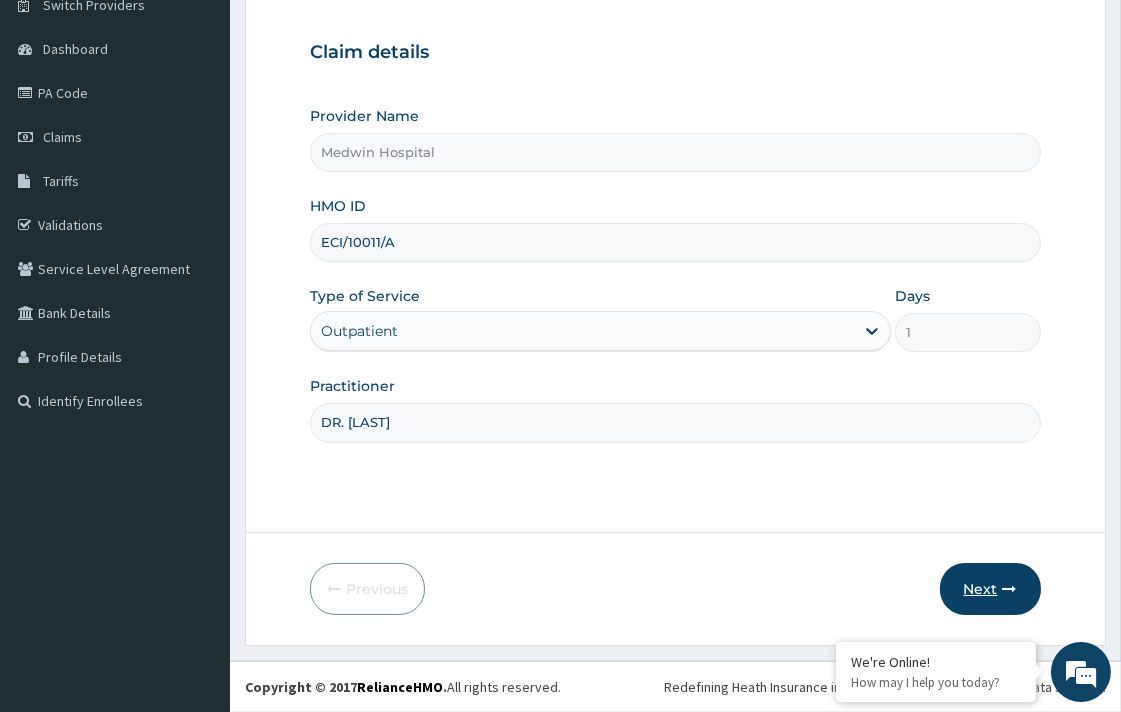 click on "Next" at bounding box center (990, 589) 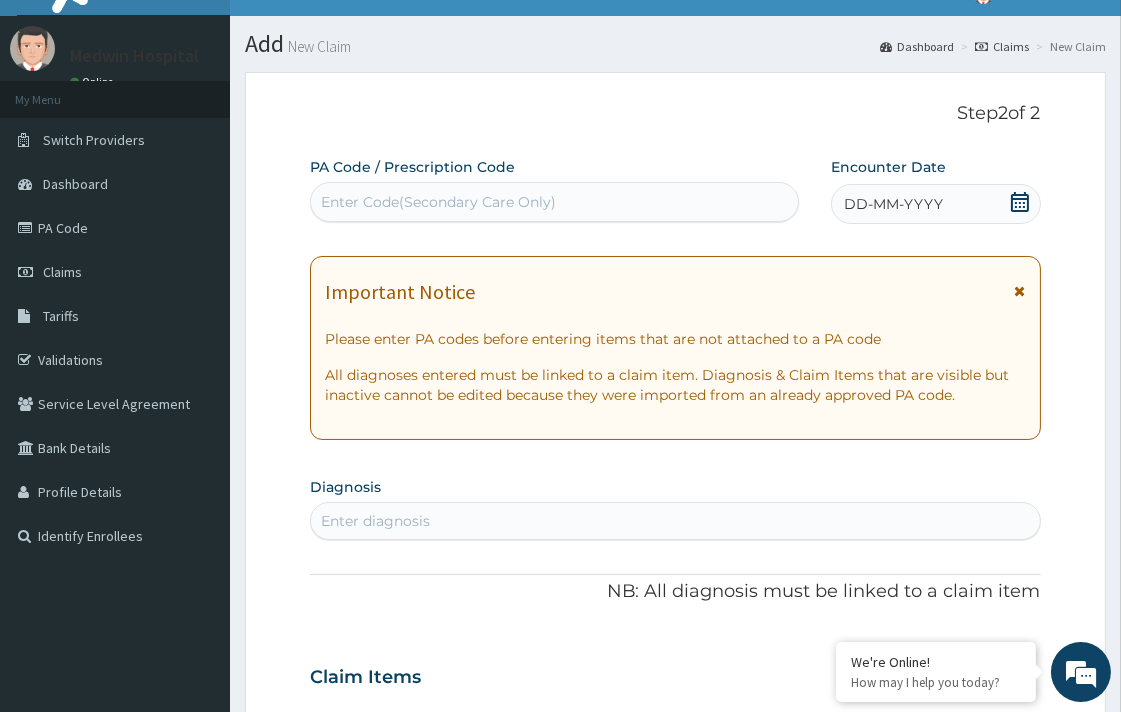 scroll, scrollTop: 0, scrollLeft: 0, axis: both 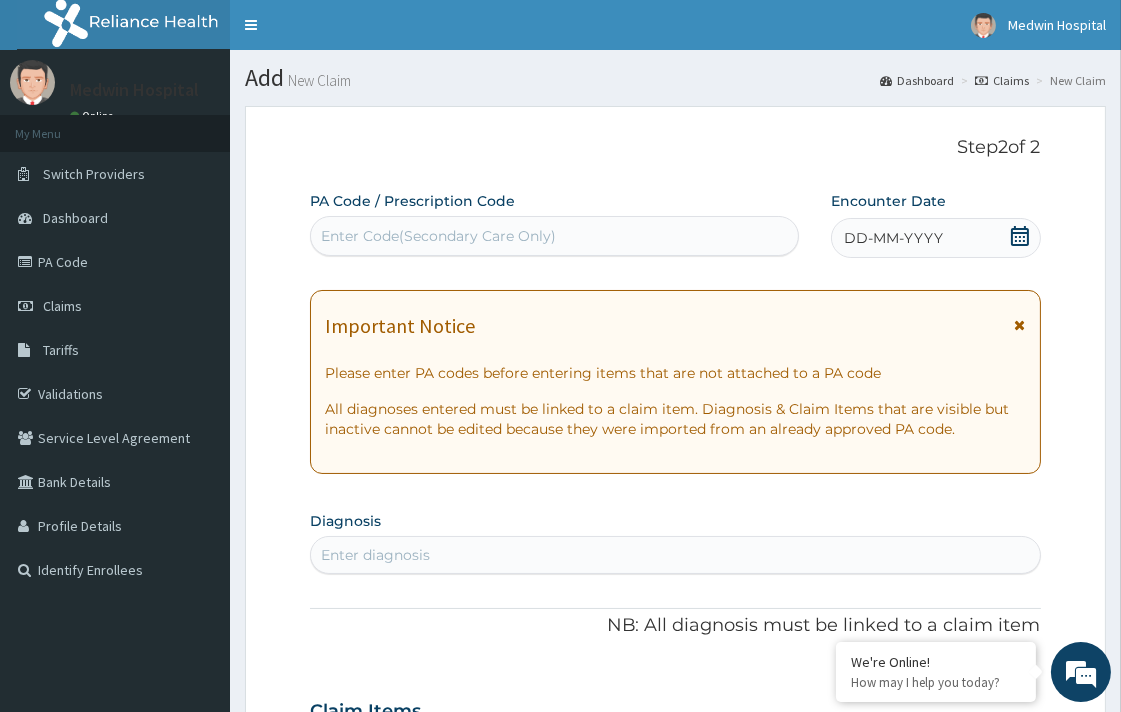 click 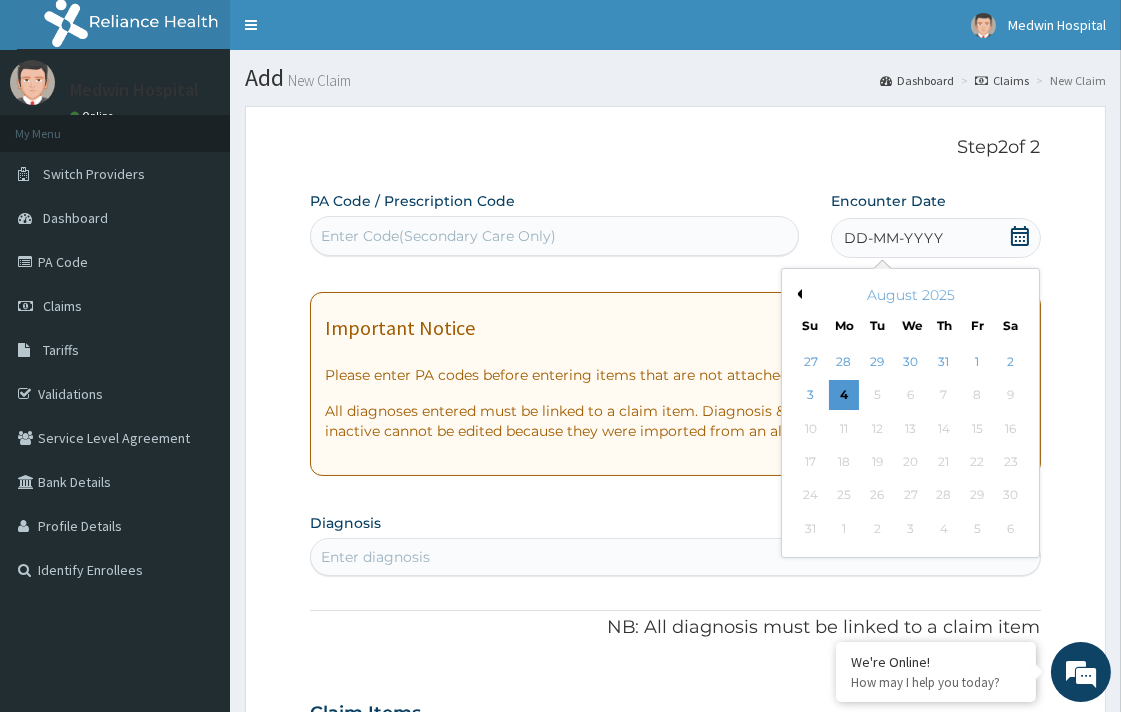 scroll, scrollTop: 0, scrollLeft: 0, axis: both 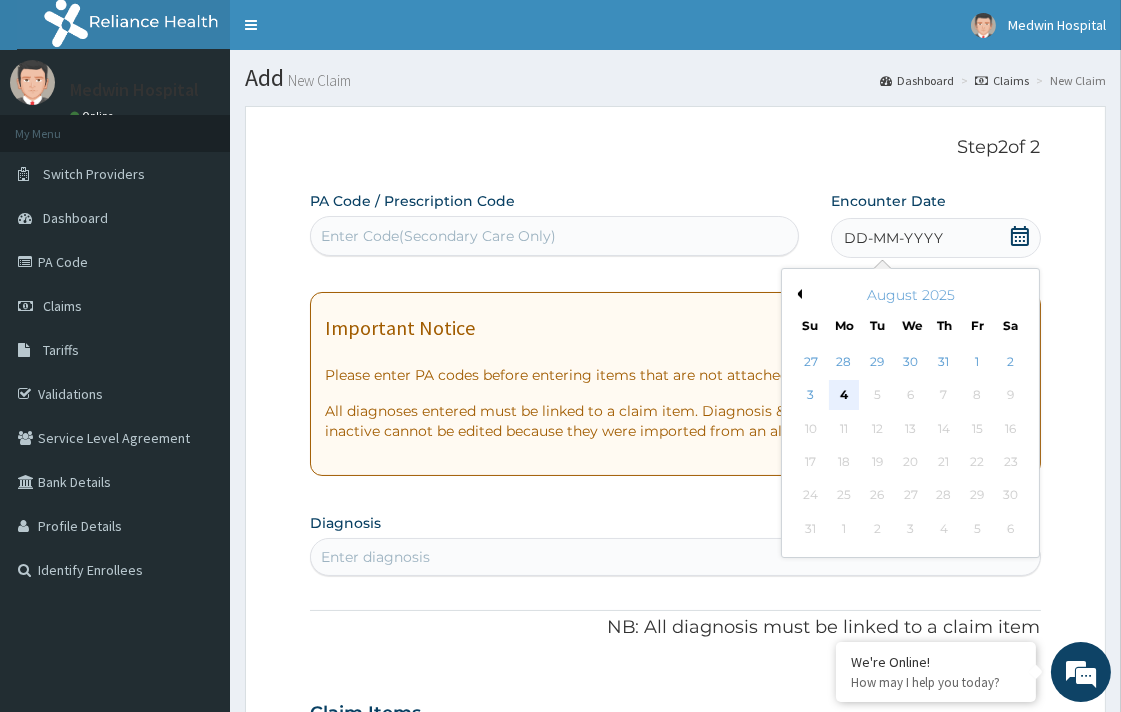 click on "4" at bounding box center (844, 396) 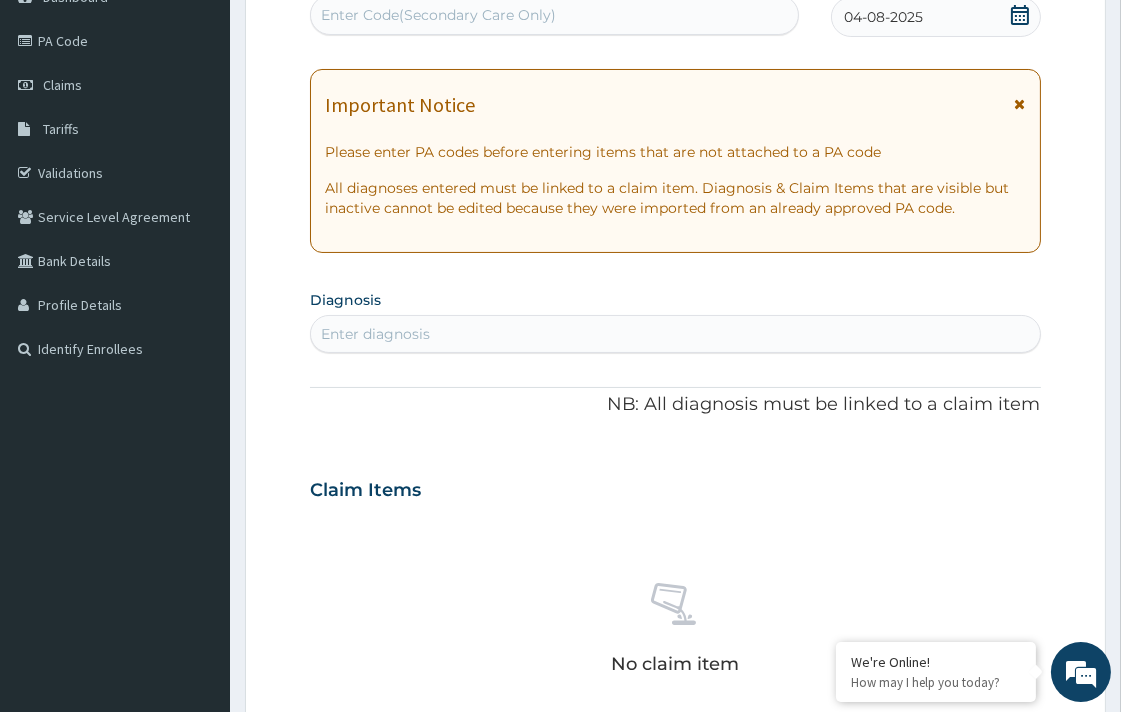 scroll, scrollTop: 222, scrollLeft: 0, axis: vertical 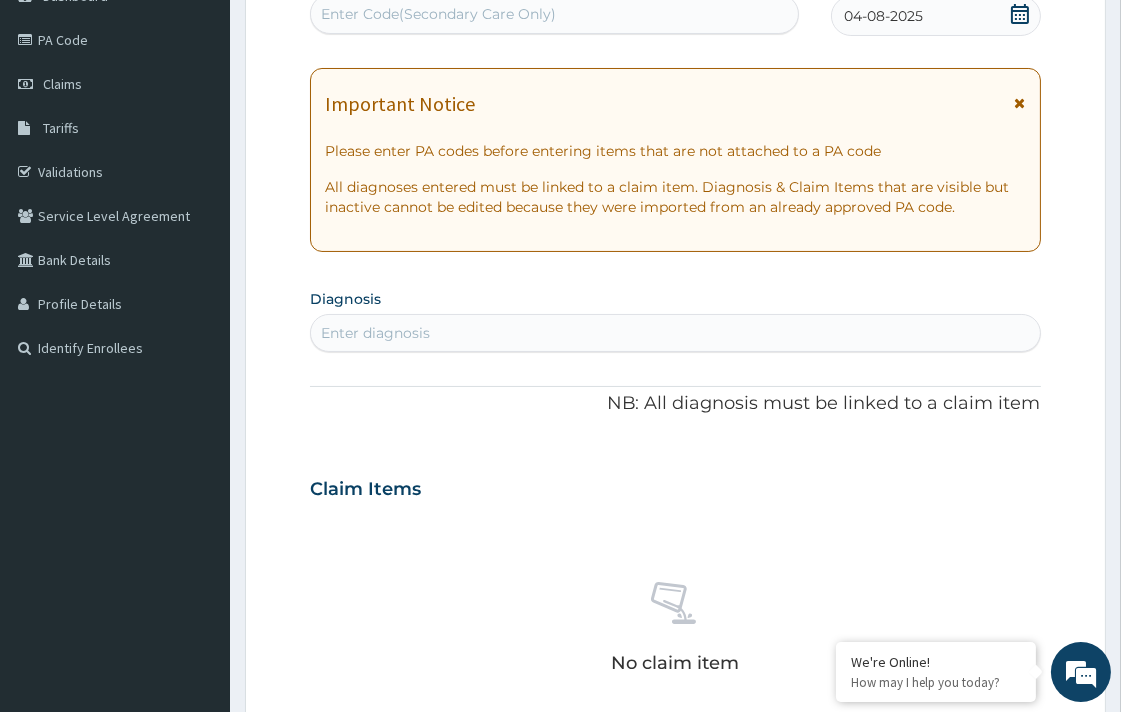 click on "Enter diagnosis" at bounding box center (675, 333) 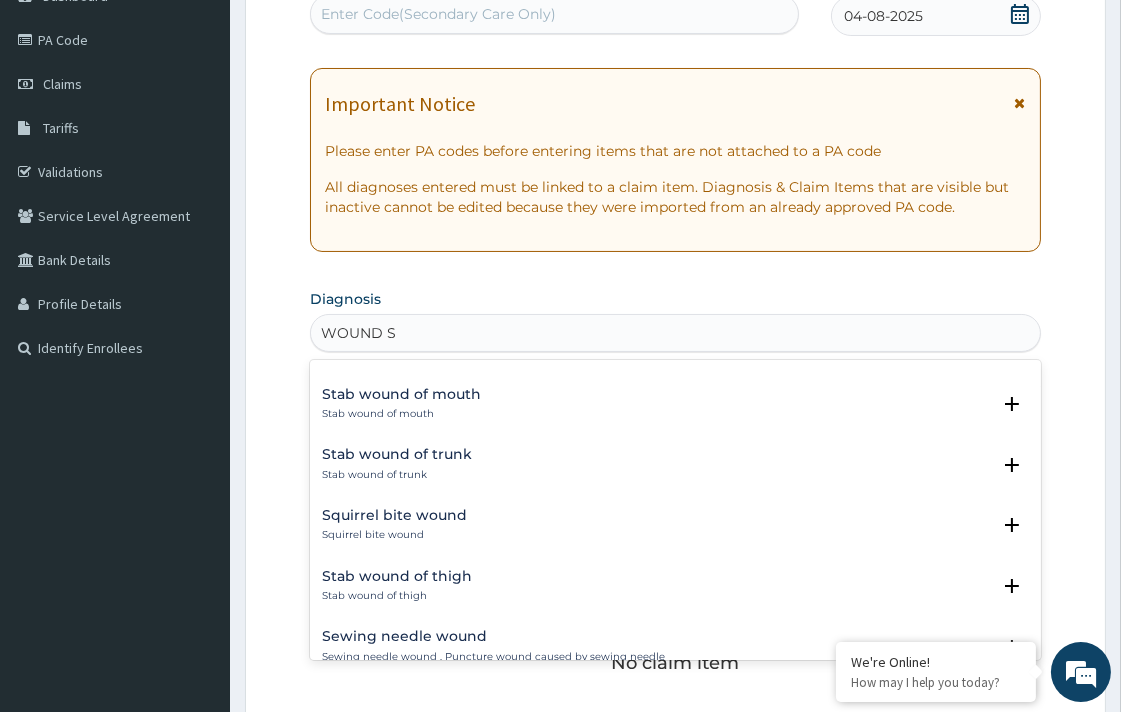 scroll, scrollTop: 2738, scrollLeft: 0, axis: vertical 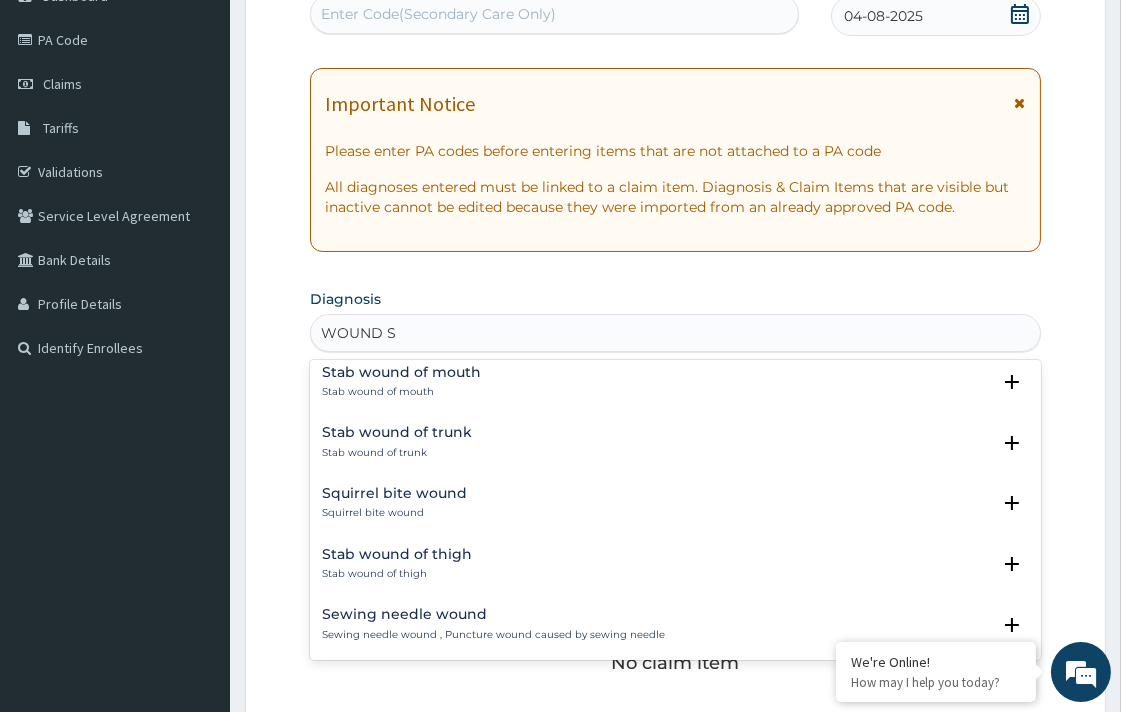 type on "WOUND S" 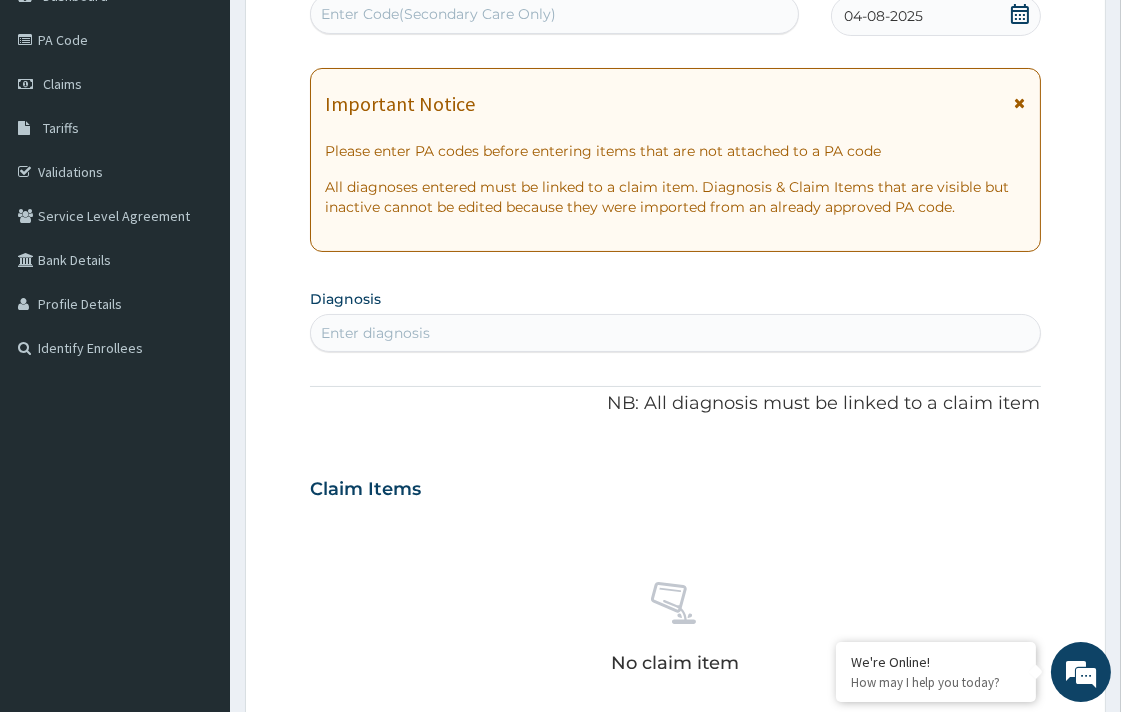 click on "Enter diagnosis" at bounding box center [675, 333] 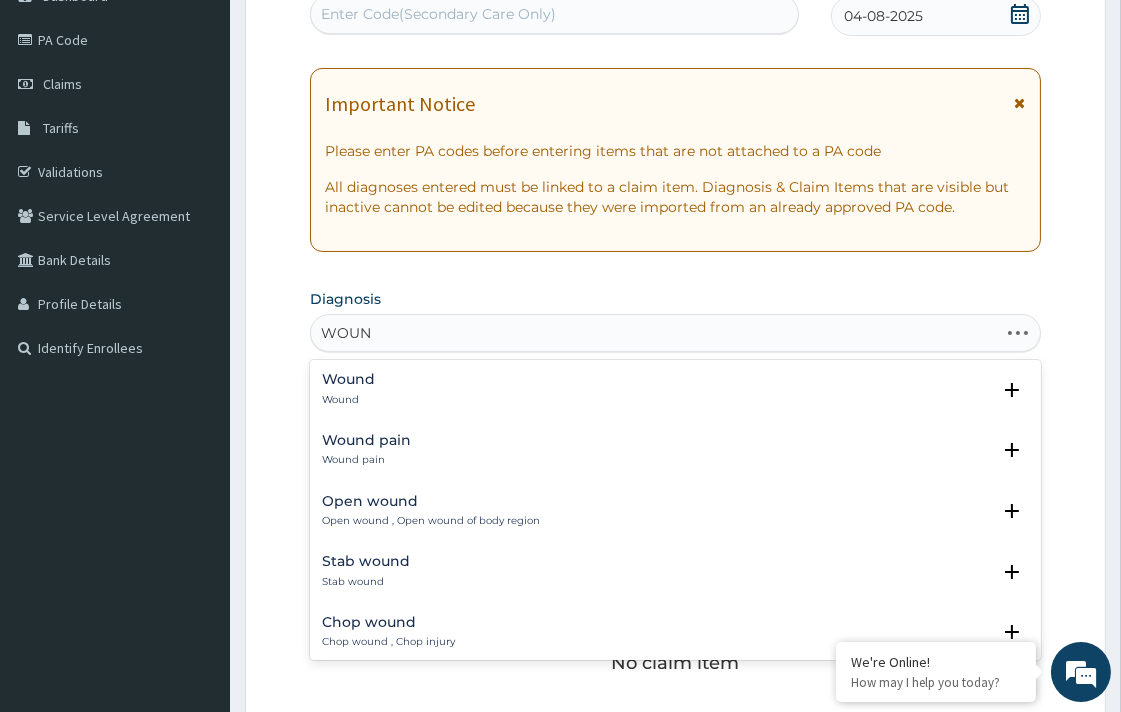 type on "WOUND" 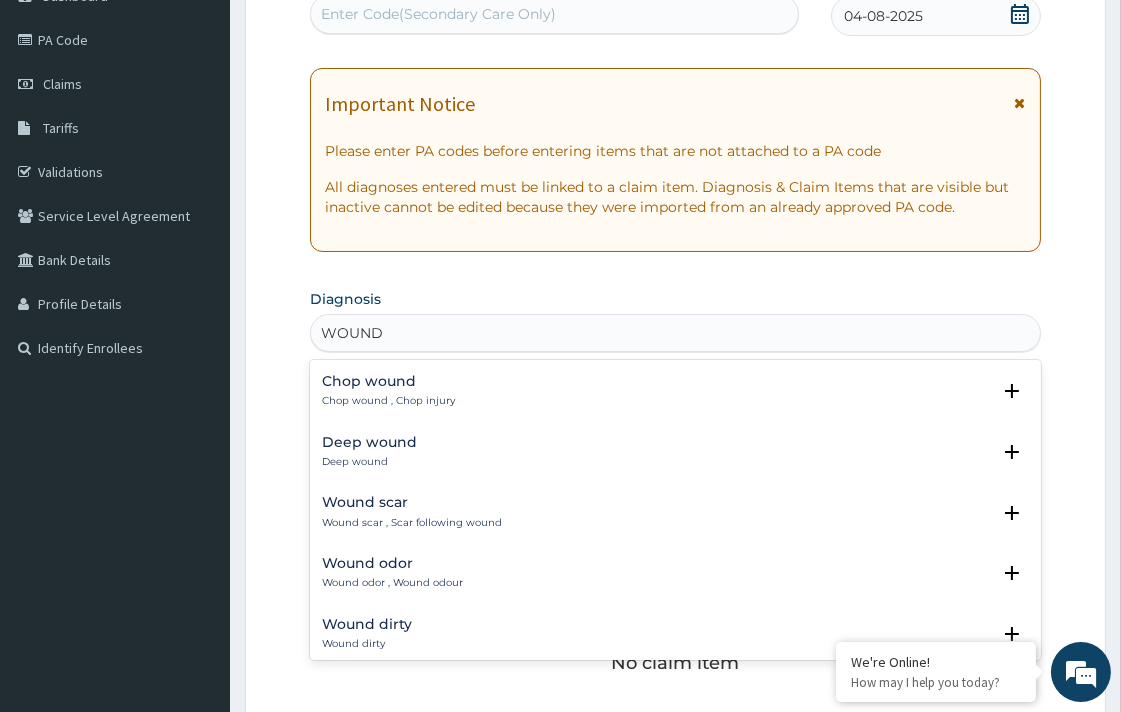 scroll, scrollTop: 0, scrollLeft: 0, axis: both 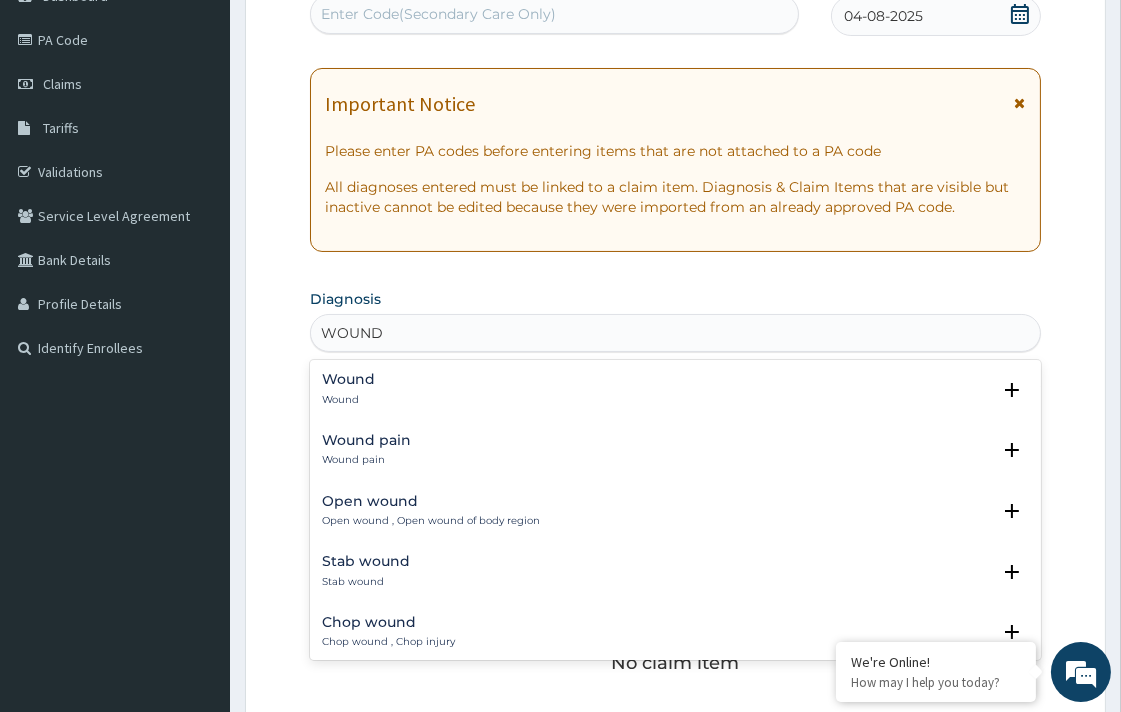 click on "Wound Wound" at bounding box center [675, 389] 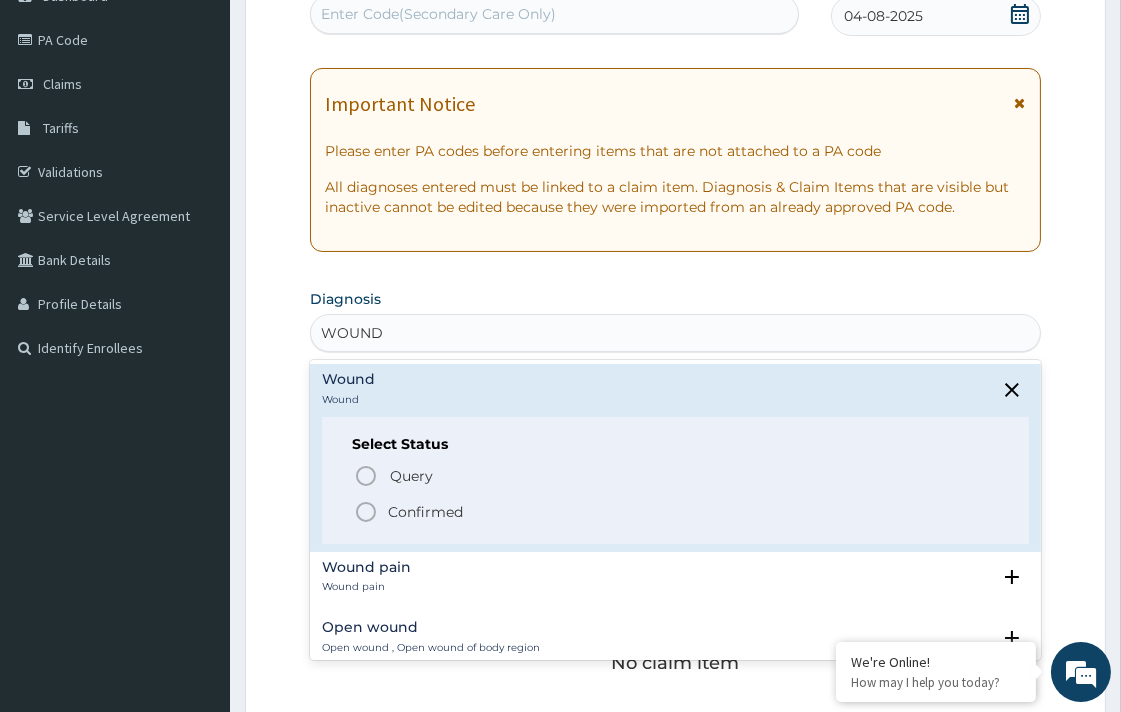 click 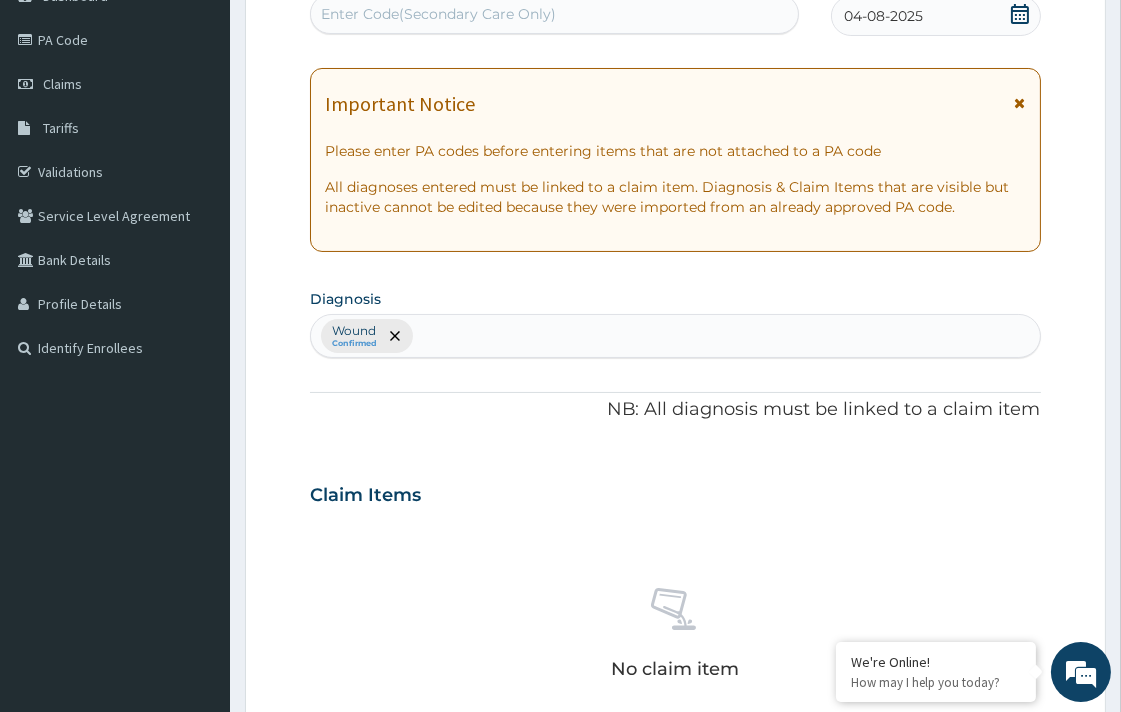 click on "Claim Items" at bounding box center (365, 496) 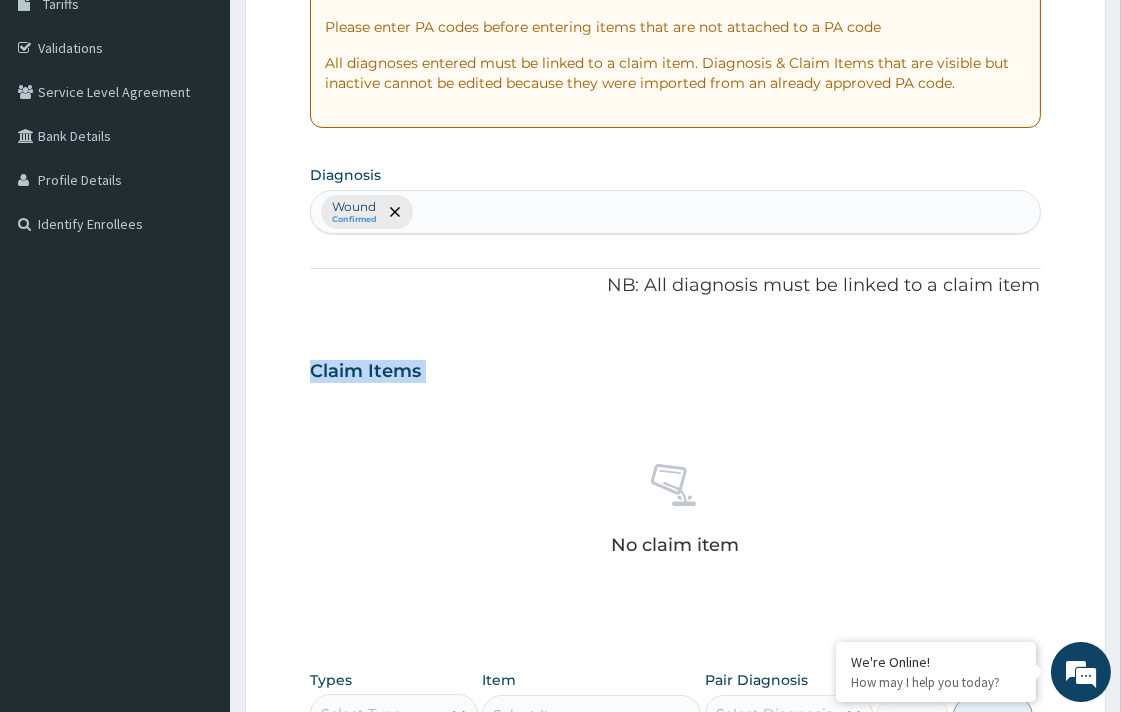 scroll, scrollTop: 555, scrollLeft: 0, axis: vertical 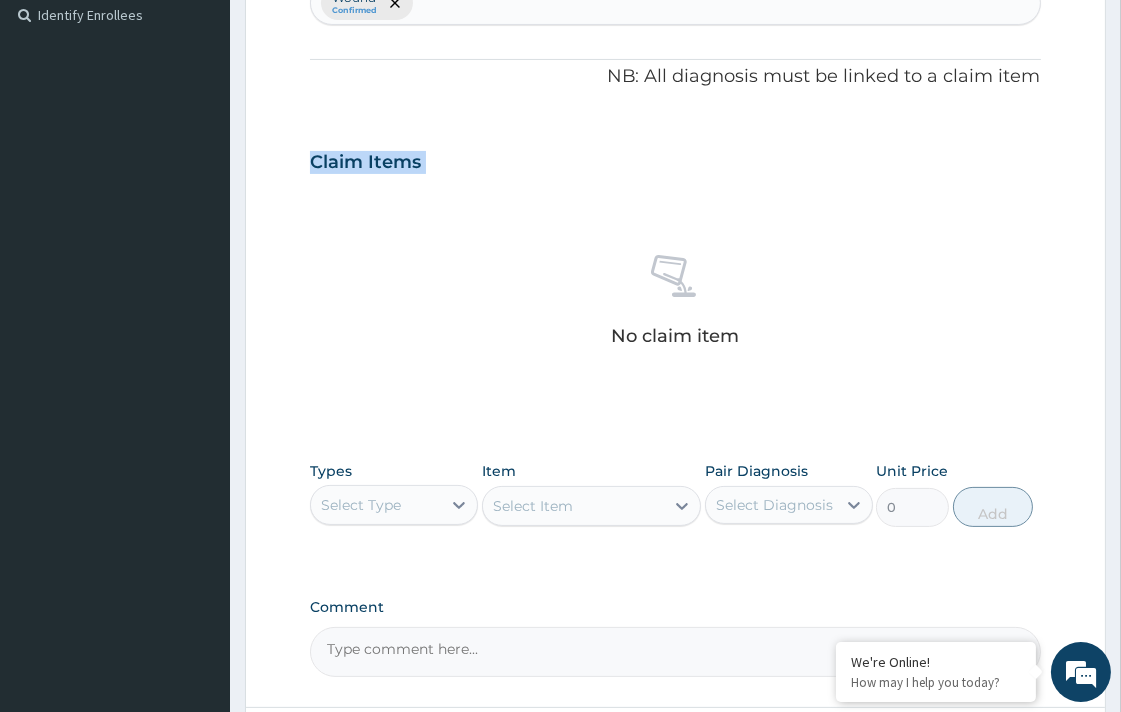 click on "Select Type" at bounding box center [376, 505] 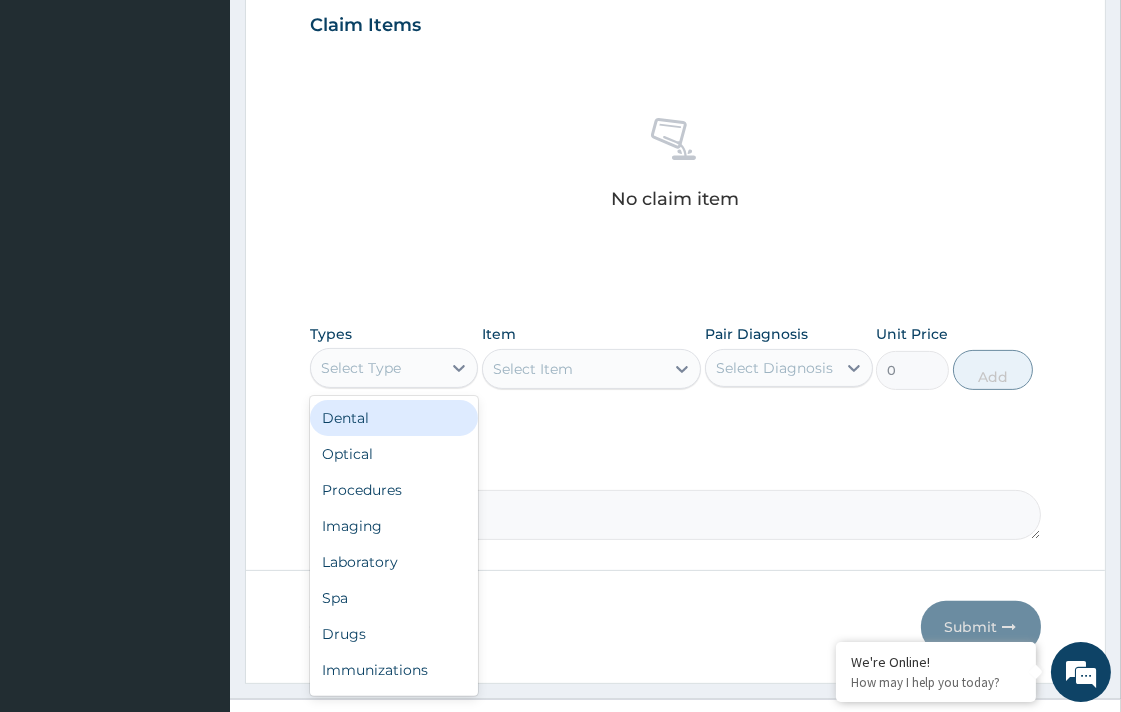 scroll, scrollTop: 730, scrollLeft: 0, axis: vertical 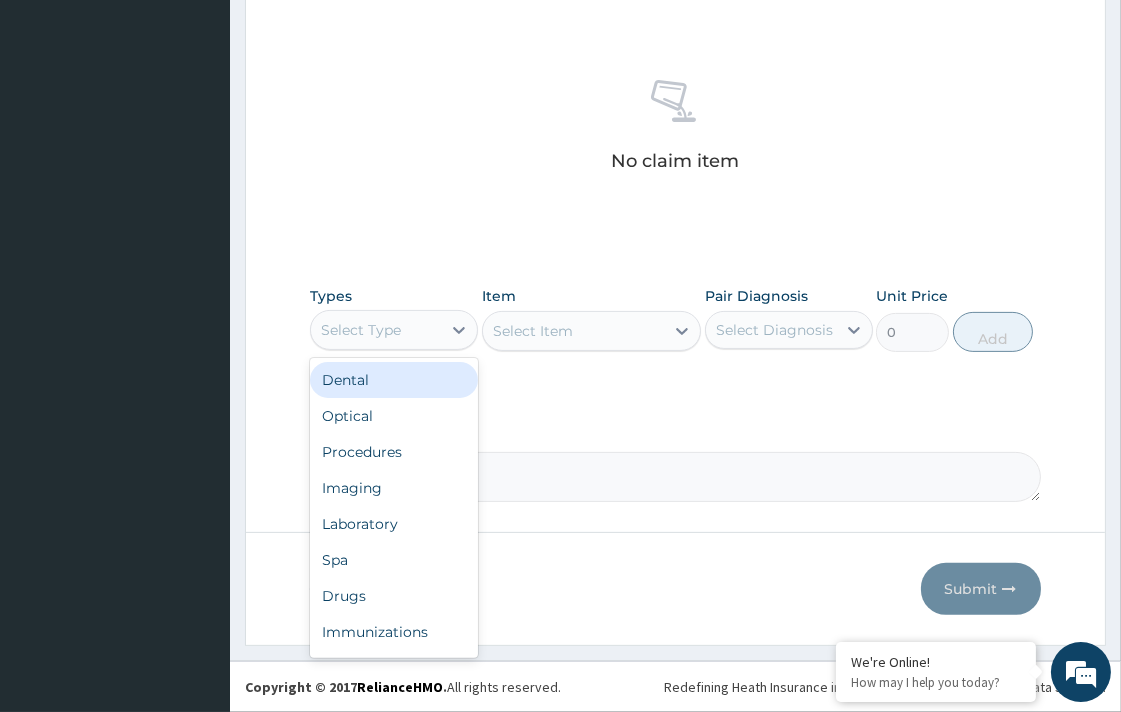 type on "D" 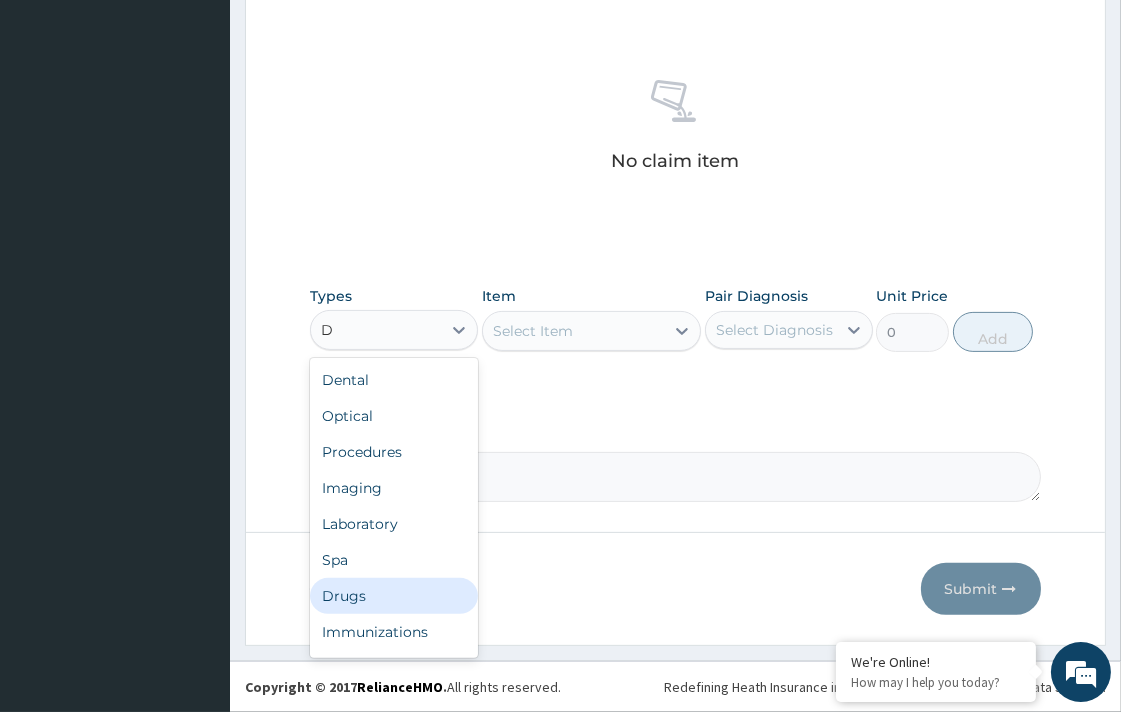 click on "Drugs" at bounding box center [394, 596] 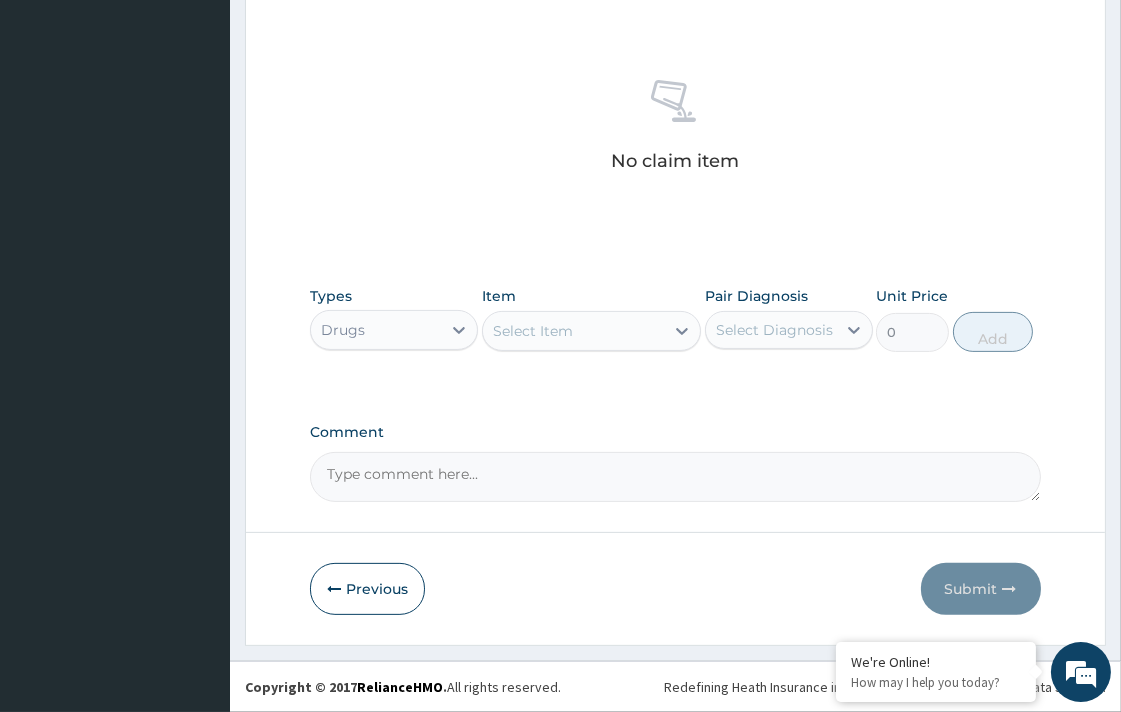 click on "Select Item" at bounding box center [573, 331] 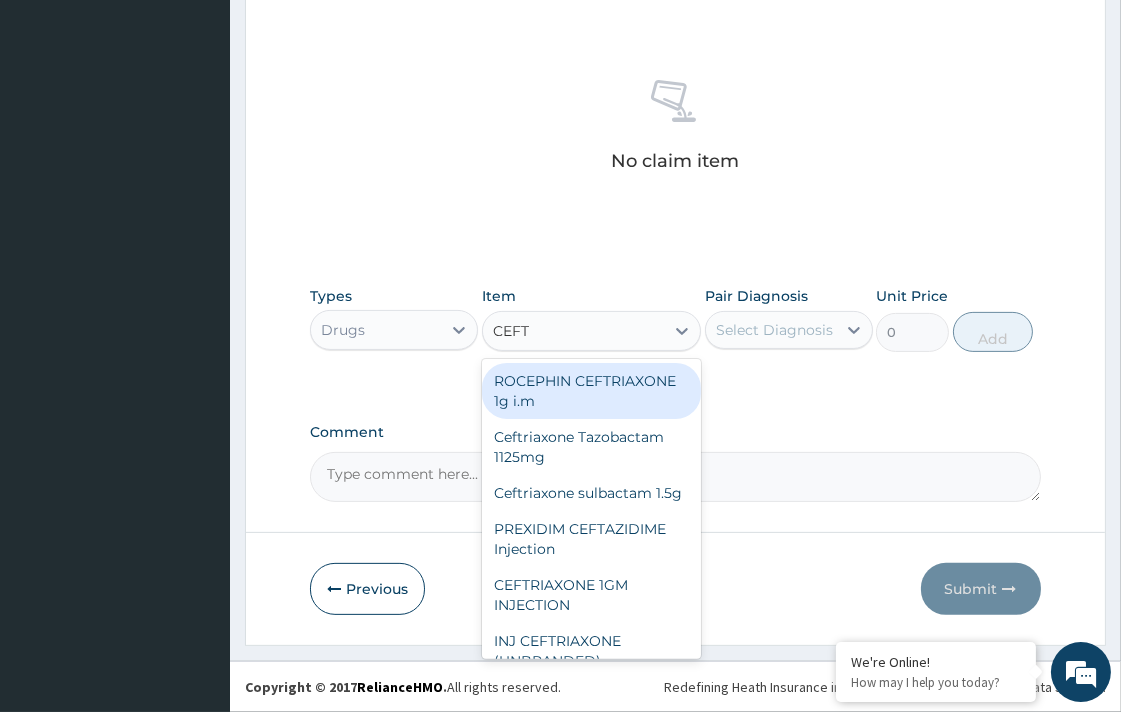 type on "CEFTR" 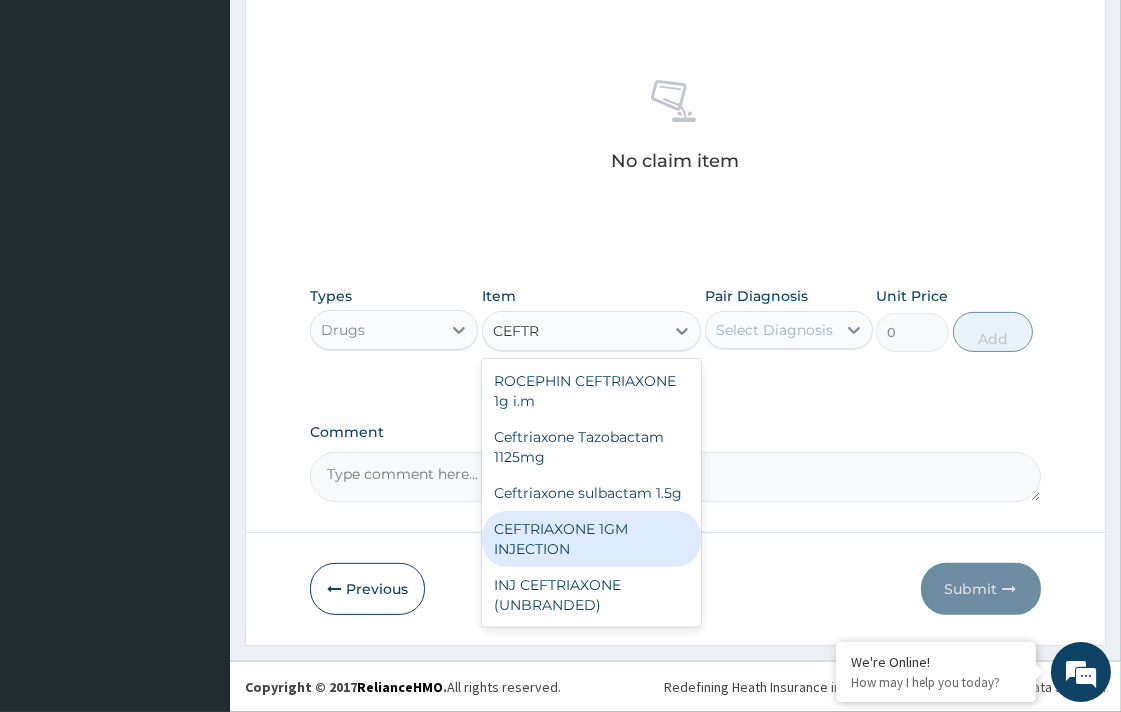 click on "CEFTRIAXONE 1GM INJECTION" at bounding box center [591, 539] 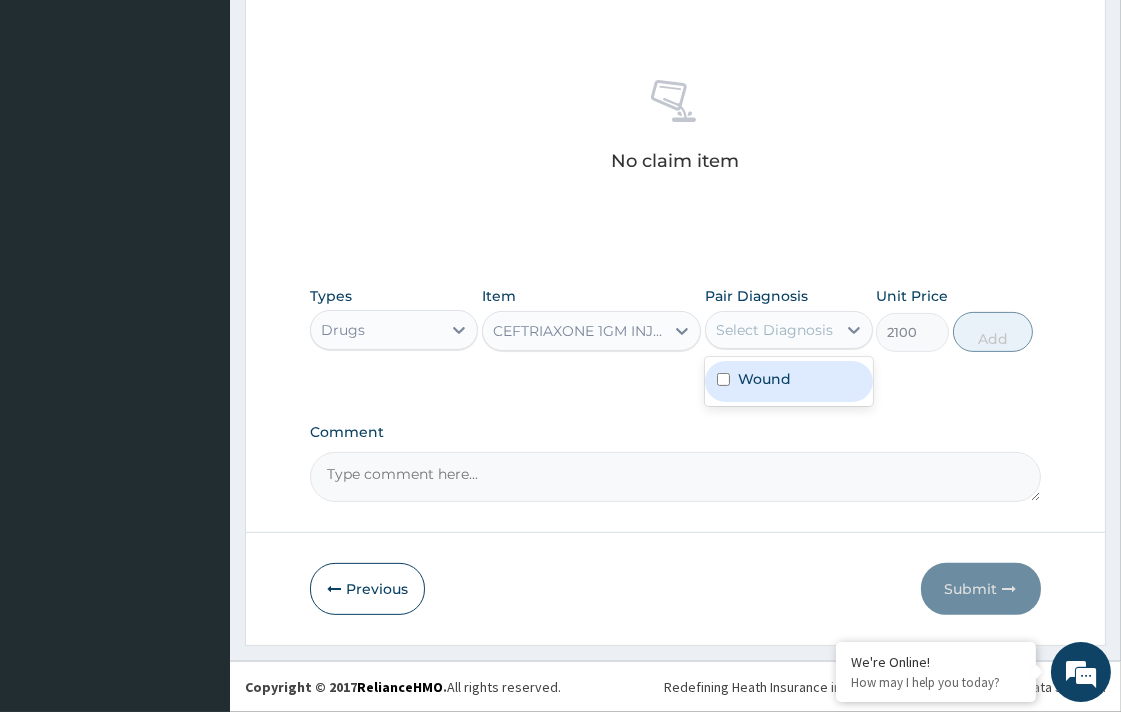 click on "Select Diagnosis" at bounding box center [774, 330] 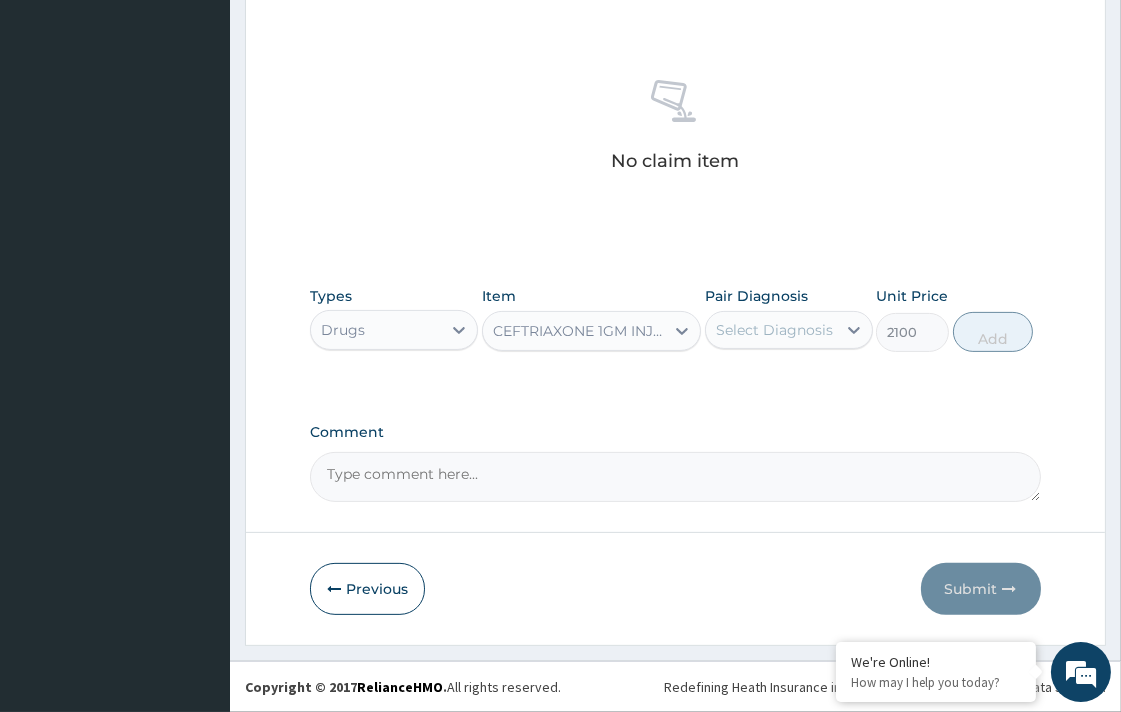 click on "Select Diagnosis" at bounding box center [774, 330] 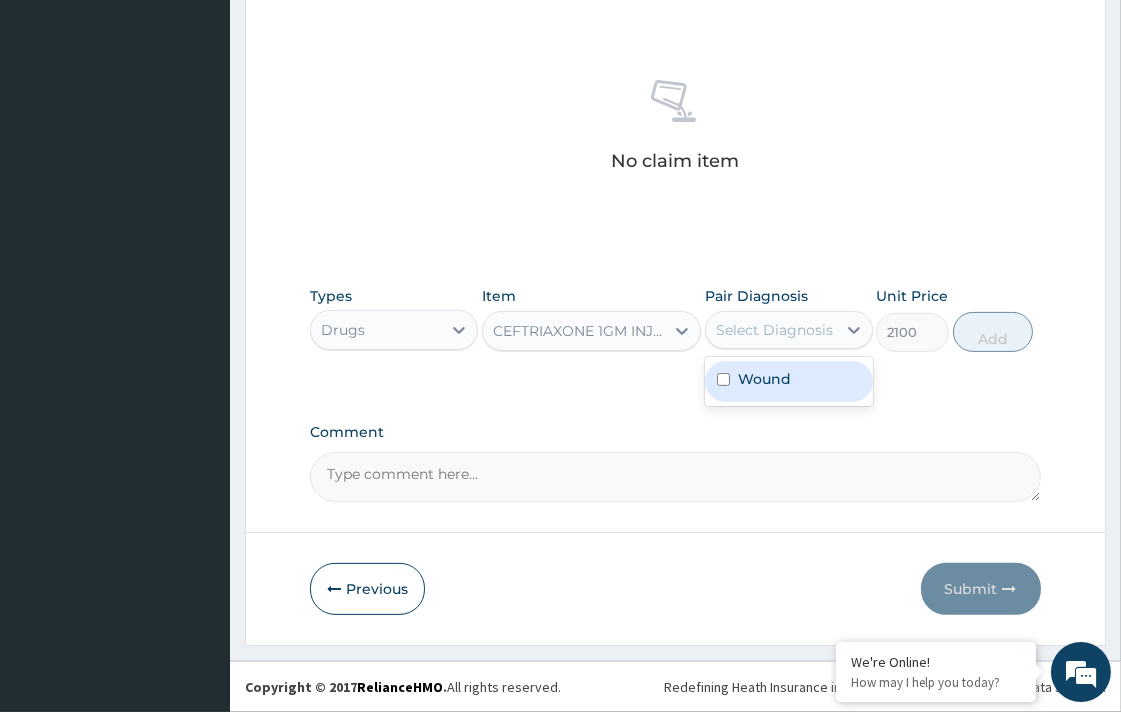 click on "CEFTRIAXONE 1GM INJECTION" at bounding box center (579, 331) 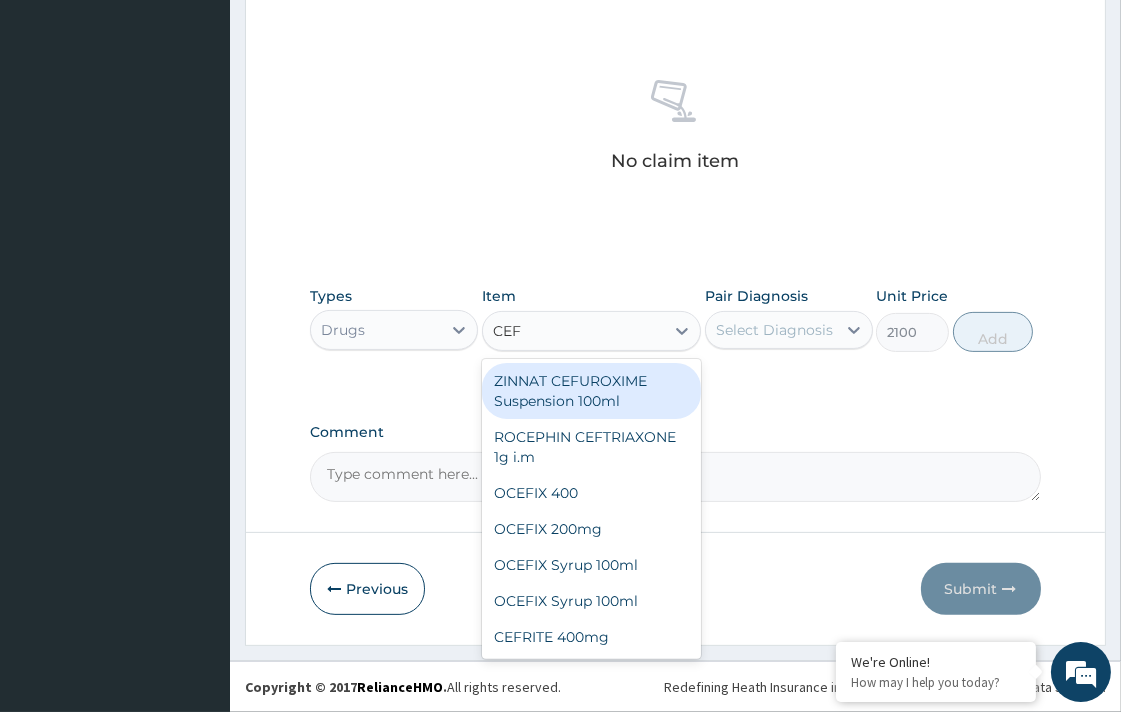 type on "CEFT" 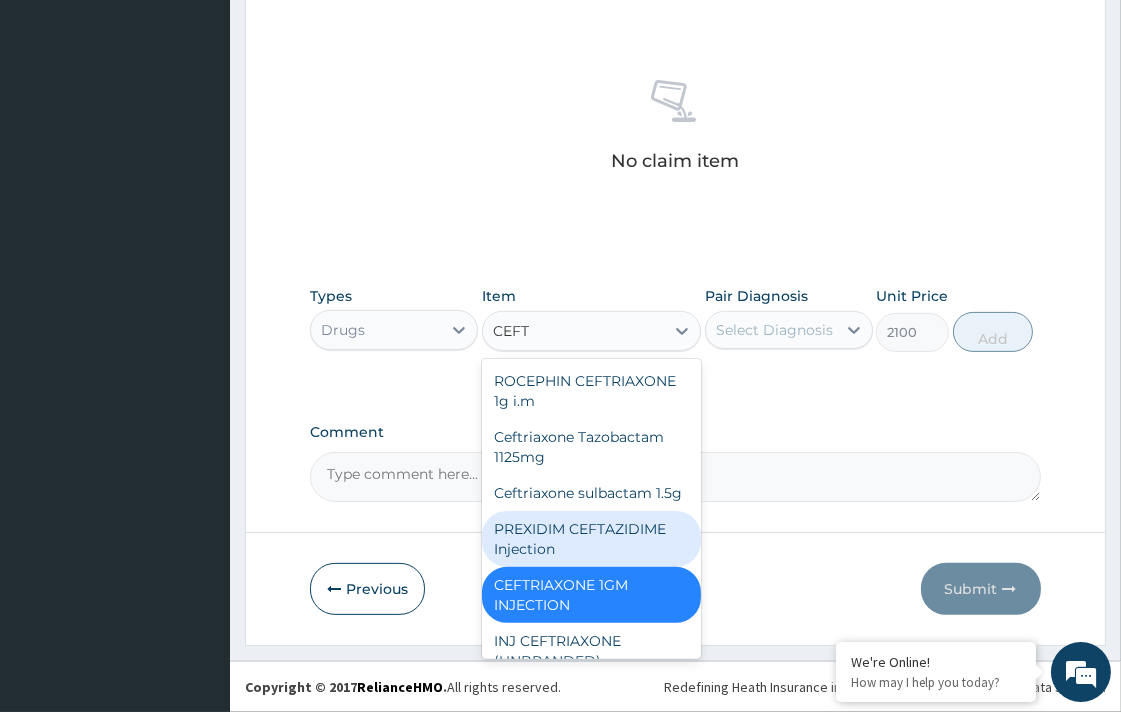 scroll, scrollTop: 43, scrollLeft: 0, axis: vertical 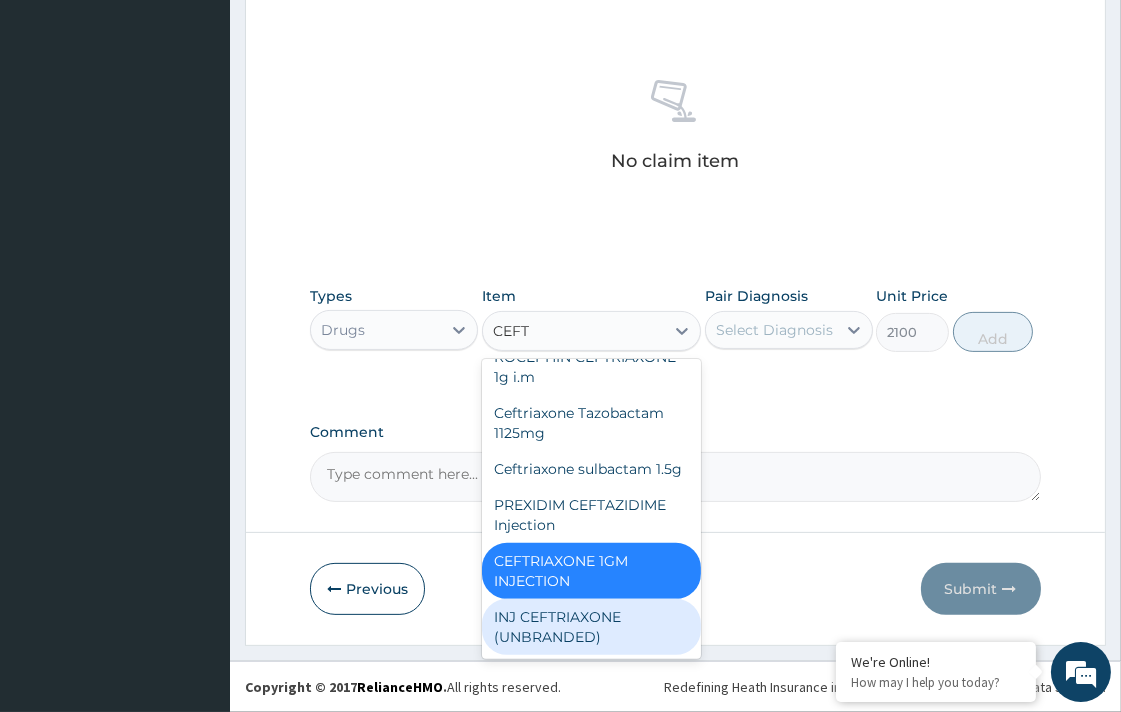 click on "INJ CEFTRIAXONE (UNBRANDED)" at bounding box center (591, 627) 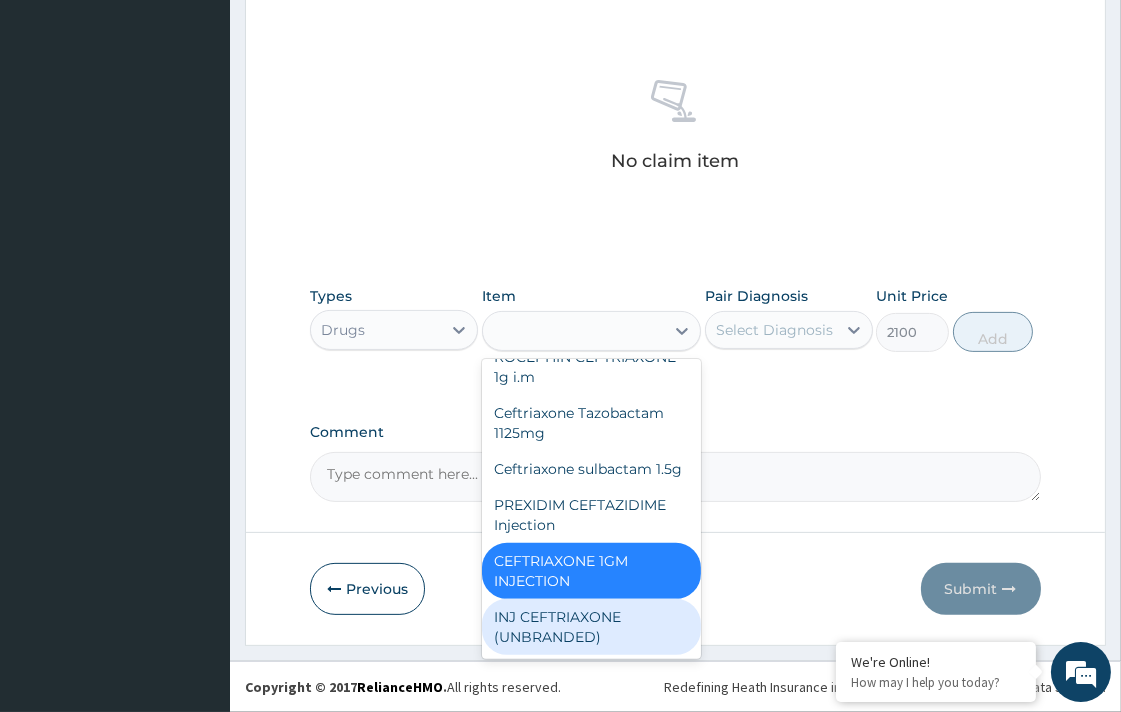 click on "Previous   Submit" at bounding box center (675, 589) 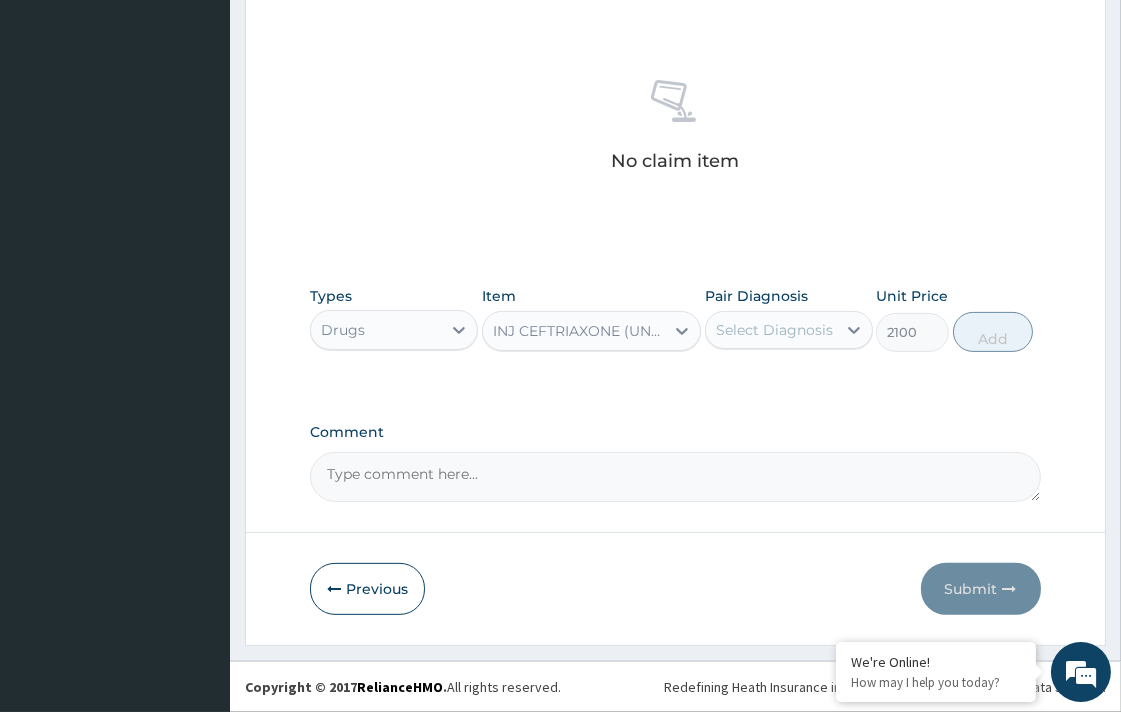 click on "INJ CEFTRIAXONE (UNBRANDED)" at bounding box center (579, 331) 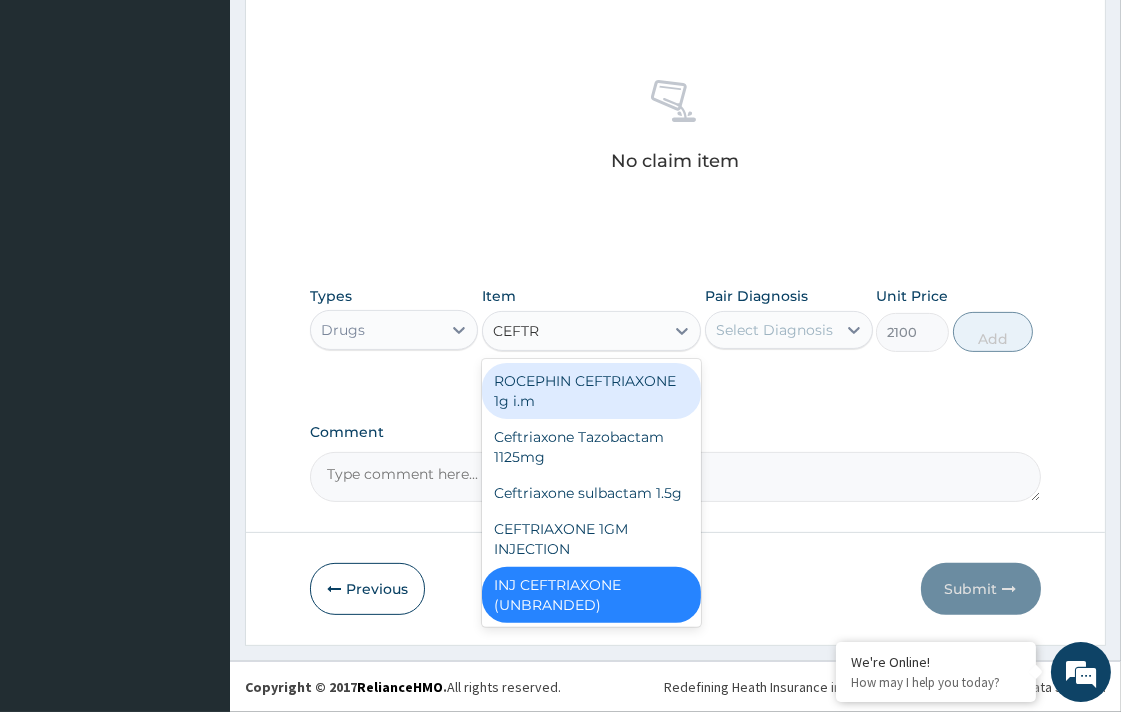 scroll, scrollTop: 0, scrollLeft: 0, axis: both 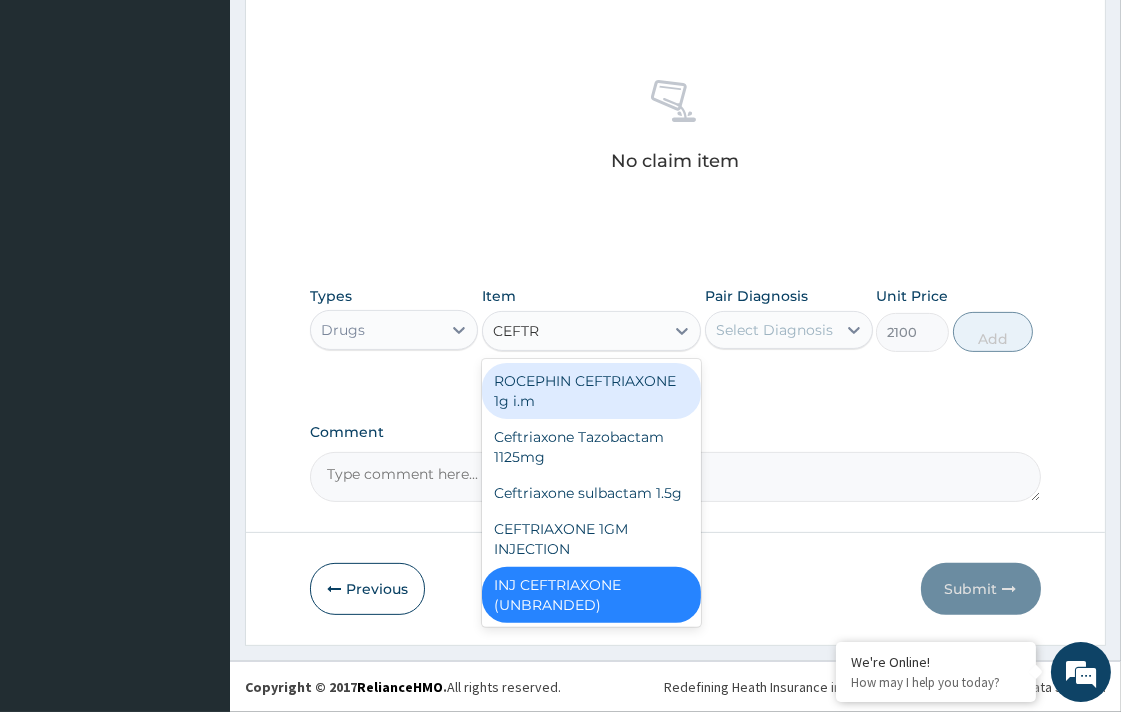 type on "CEFTRI" 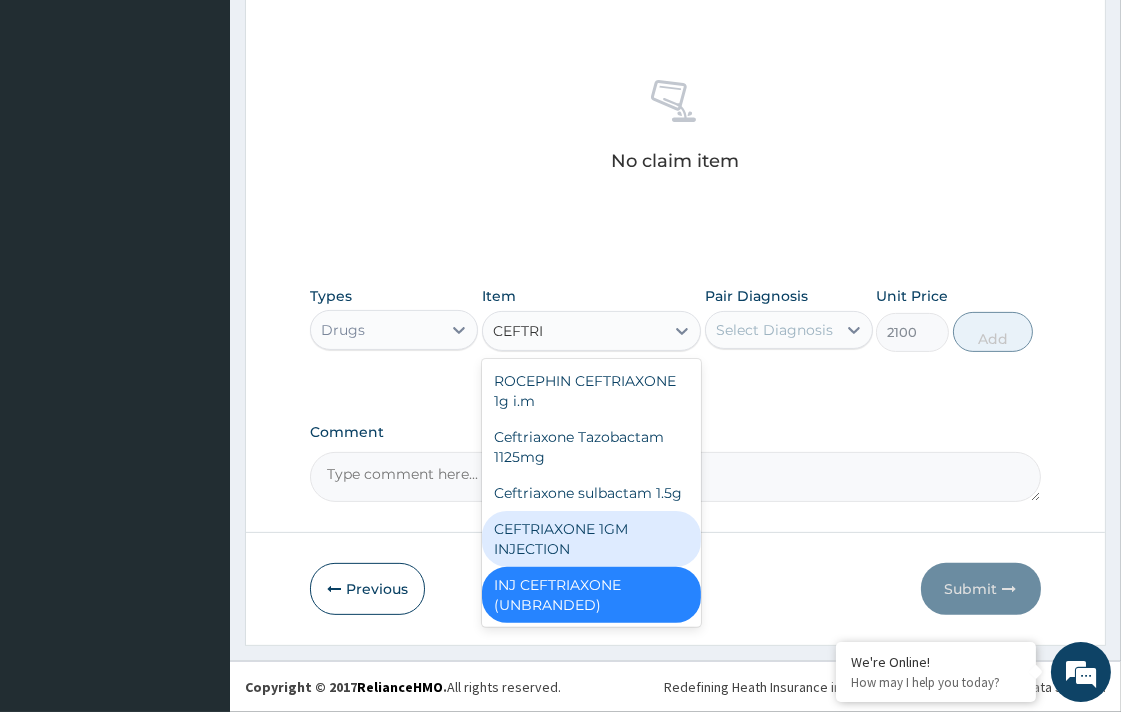 click on "CEFTRIAXONE 1GM INJECTION" at bounding box center (591, 539) 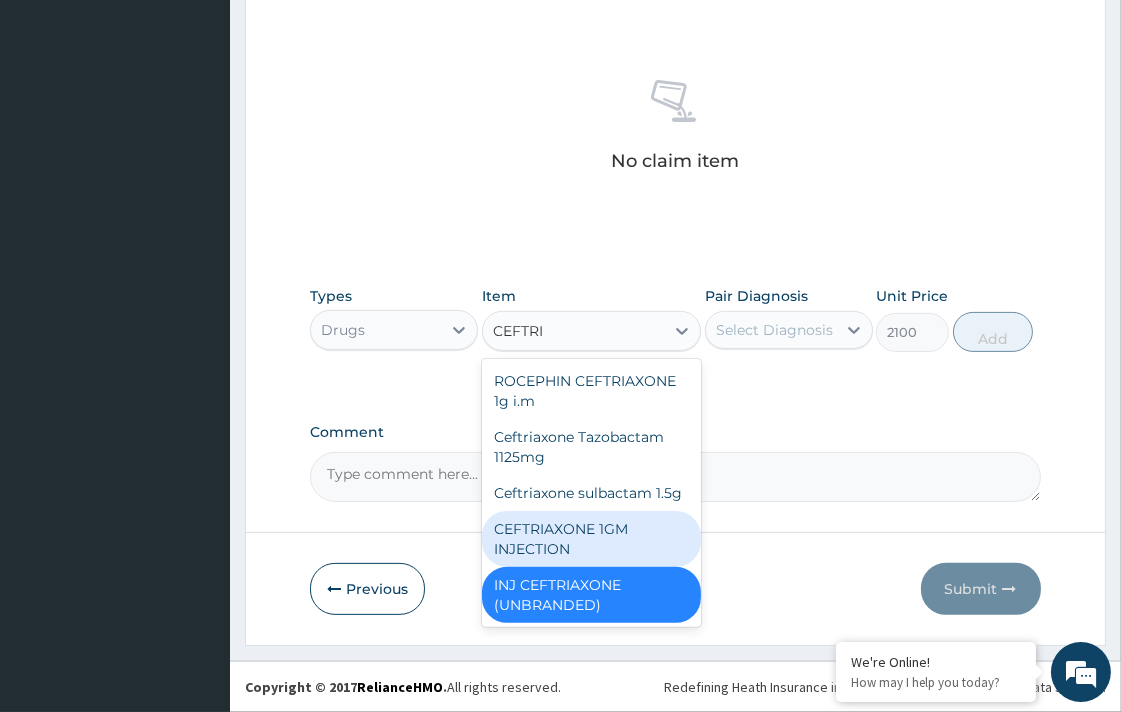 click on "Step  2  of 2 PA Code / Prescription Code Enter Code(Secondary Care Only) Encounter Date 04-08-2025 Important Notice Please enter PA codes before entering items that are not attached to a PA code   All diagnoses entered must be linked to a claim item. Diagnosis & Claim Items that are visible but inactive cannot be edited because they were imported from an already approved PA code. Diagnosis Wound Confirmed NB: All diagnosis must be linked to a claim item Claim Items No claim item Types Drugs Item option INJ CEFTRIAXONE (UNBRANDED), selected. option CEFTRIAXONE 1GM INJECTION focused, 793 of 800. 5 results available for search term CEFTRI. Use Up and Down to choose options, press Enter to select the currently focused option, press Escape to exit the menu, press Tab to select the option and exit the menu. CEFTRI CEFTRI ROCEPHIN CEFTRIAXONE 1g i.m Ceftriaxone Tazobactam 1125mg Ceftriaxone sulbactam 1.5g CEFTRIAXONE 1GM INJECTION INJ CEFTRIAXONE (UNBRANDED) Pair Diagnosis Select Diagnosis Unit Price 2100 Add" at bounding box center (675, 10) 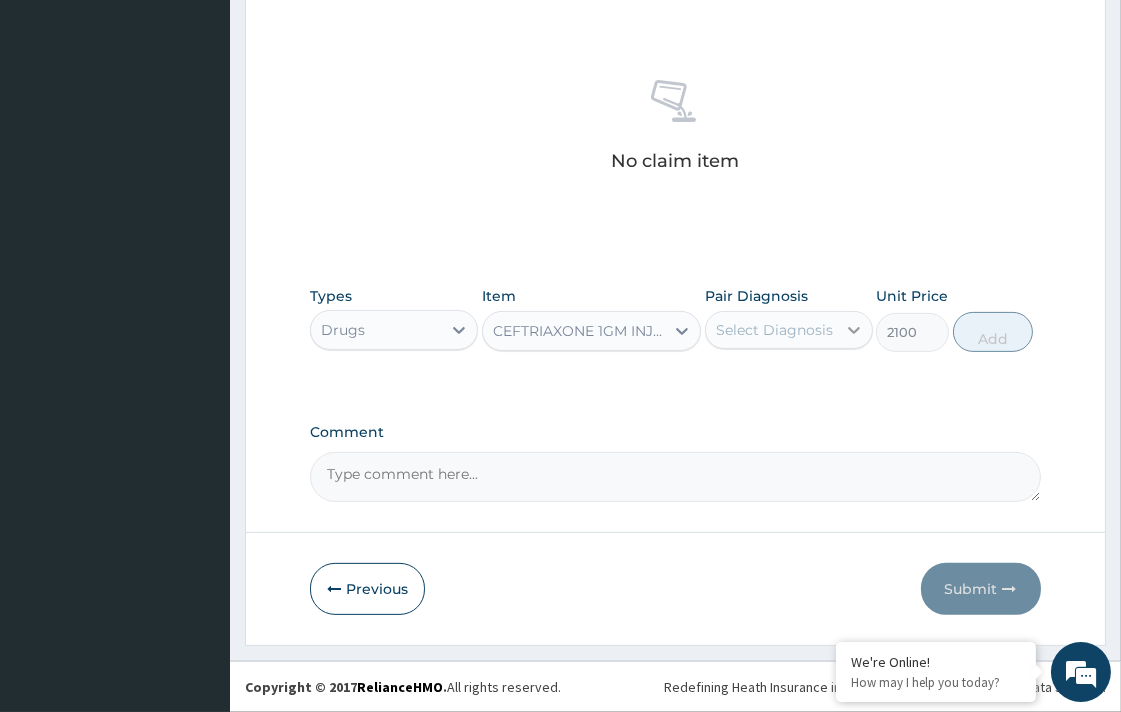 click at bounding box center [854, 330] 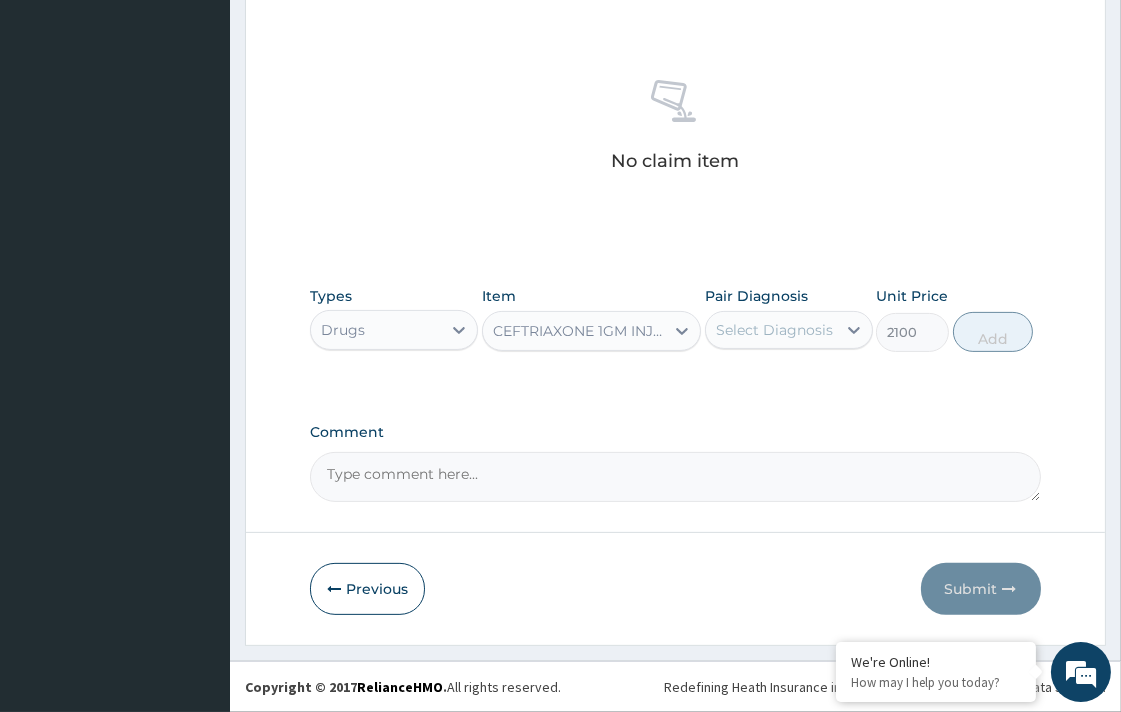 click on "Select Diagnosis" at bounding box center (774, 330) 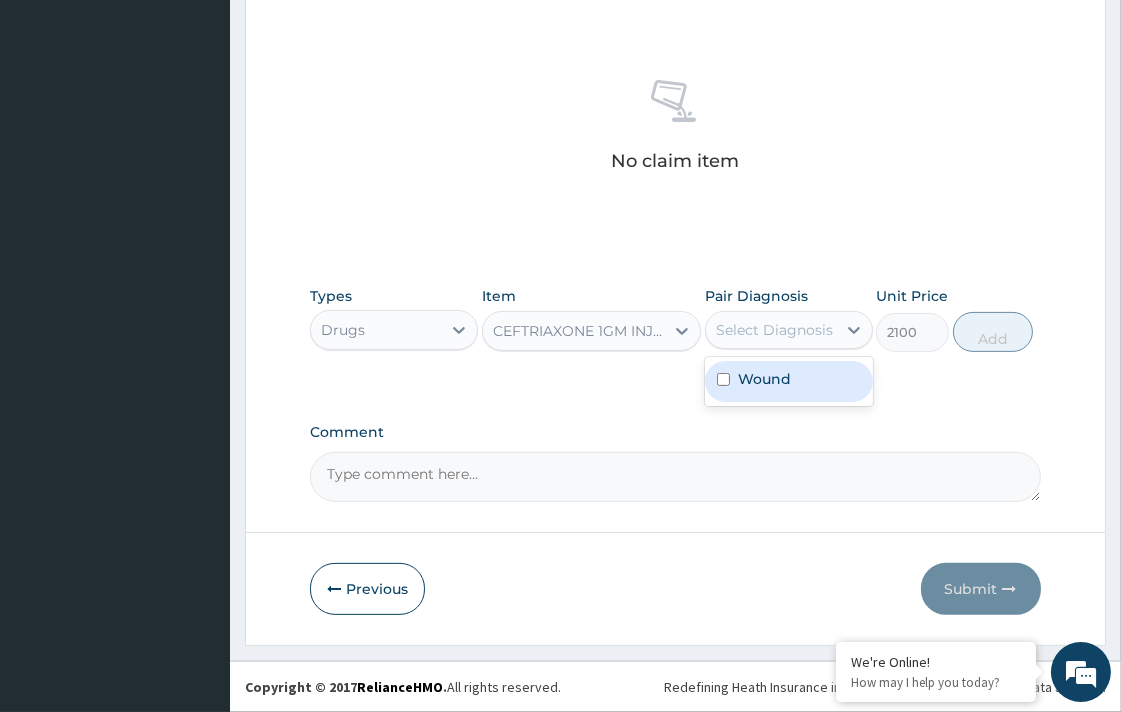 click at bounding box center (723, 379) 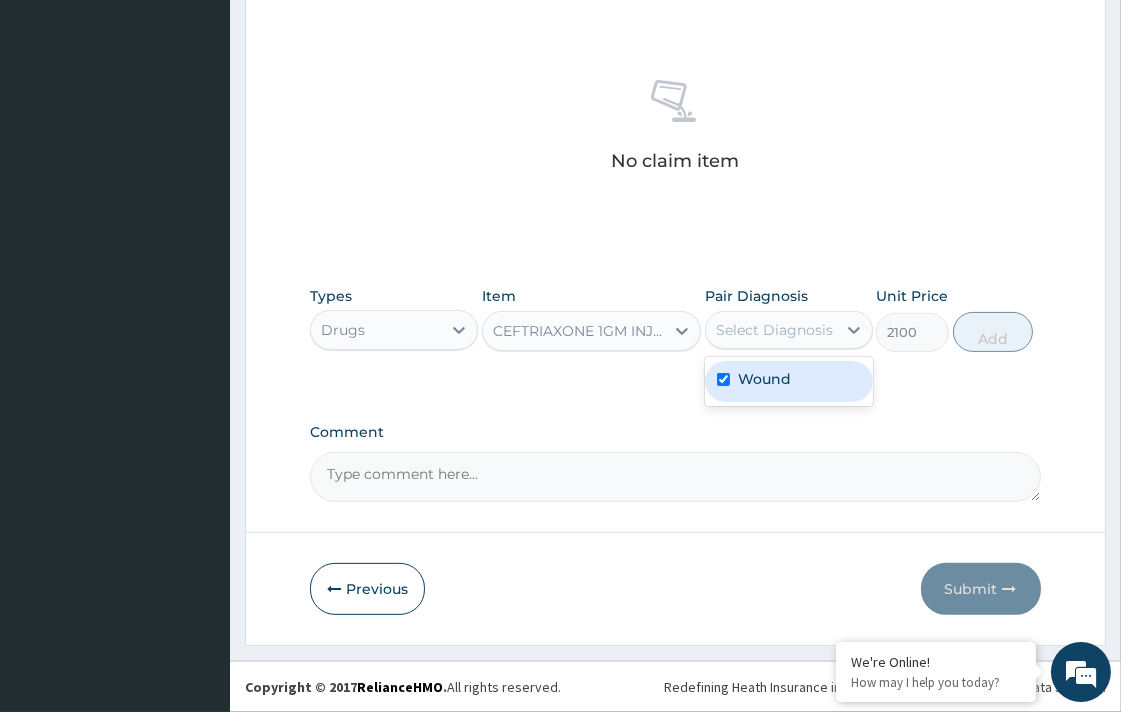 checkbox on "true" 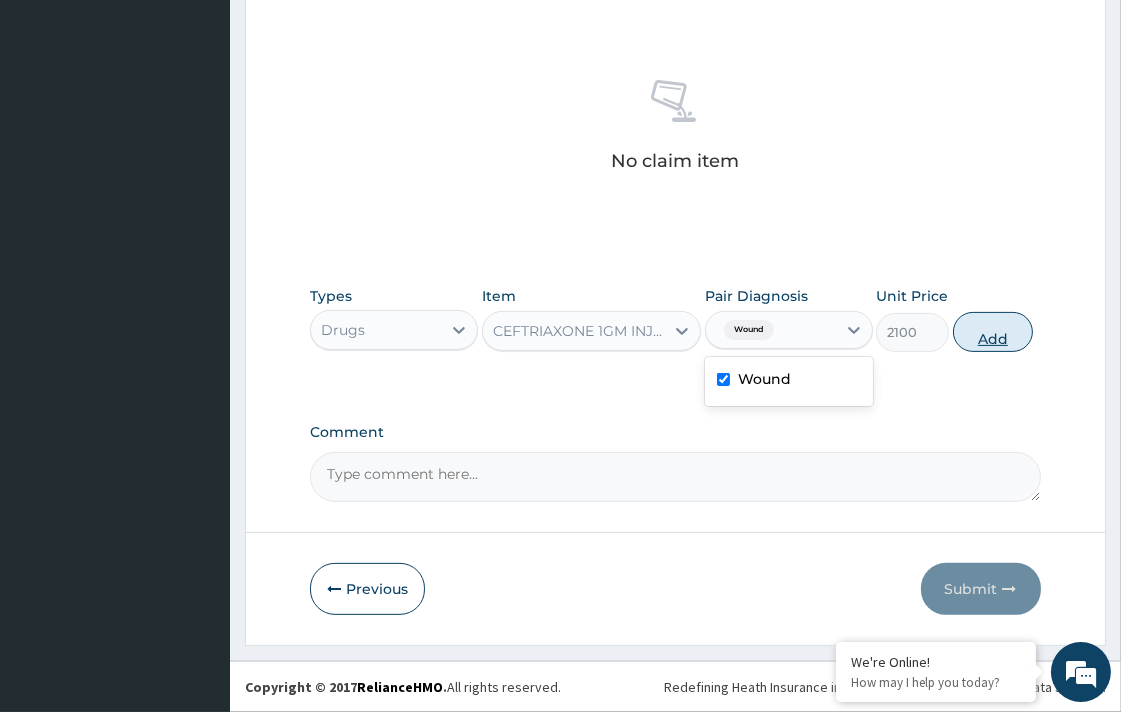 click on "Add" at bounding box center [993, 332] 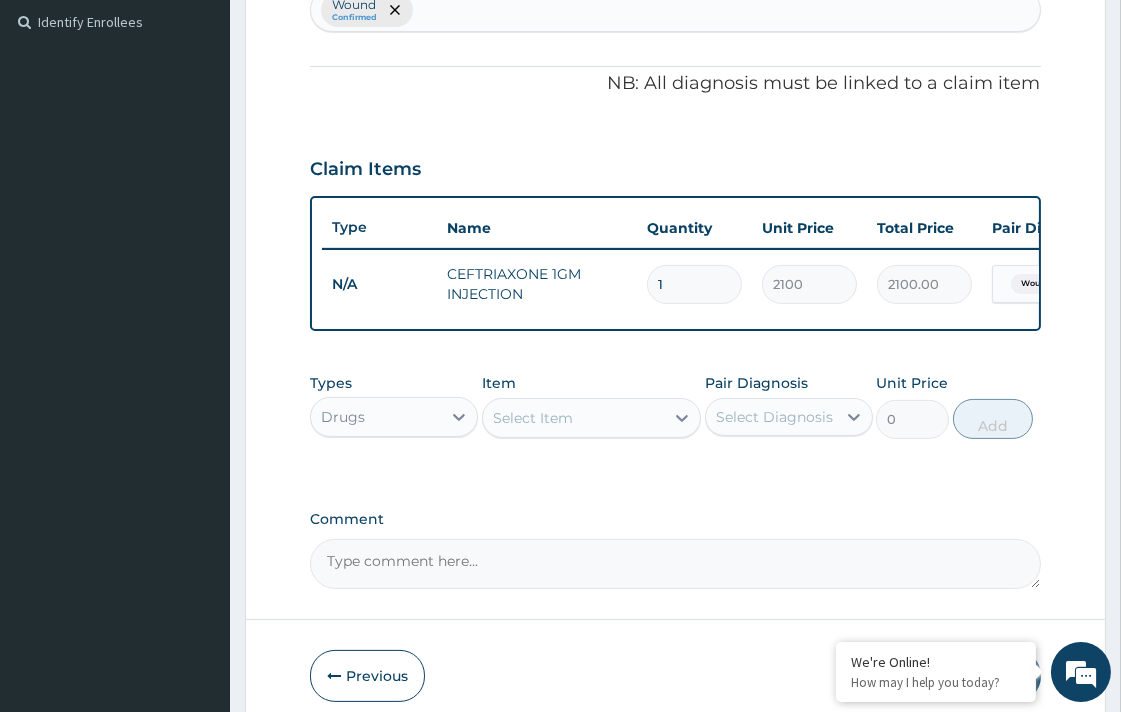 scroll, scrollTop: 316, scrollLeft: 0, axis: vertical 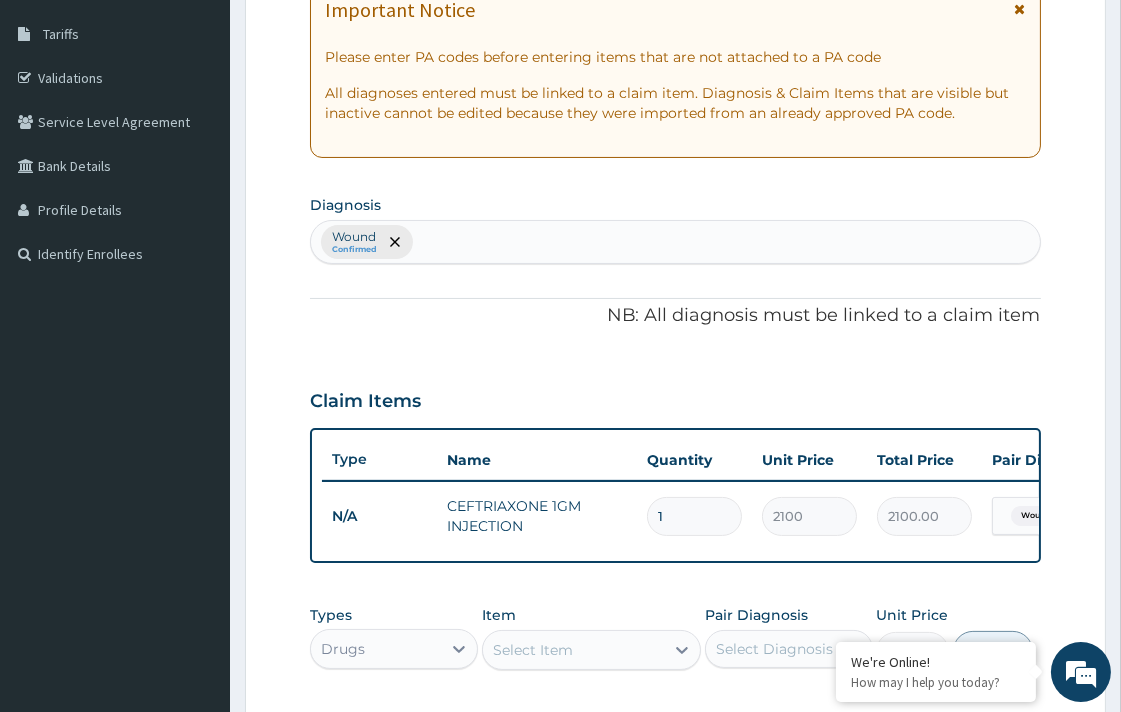 type 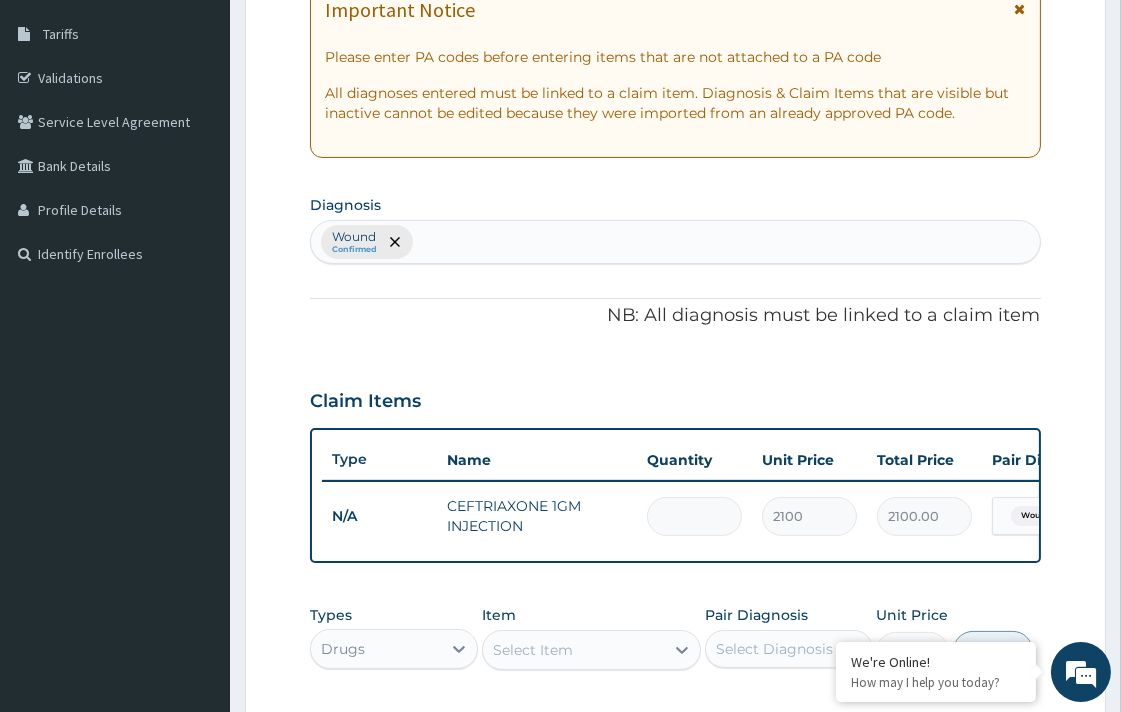 type on "0.00" 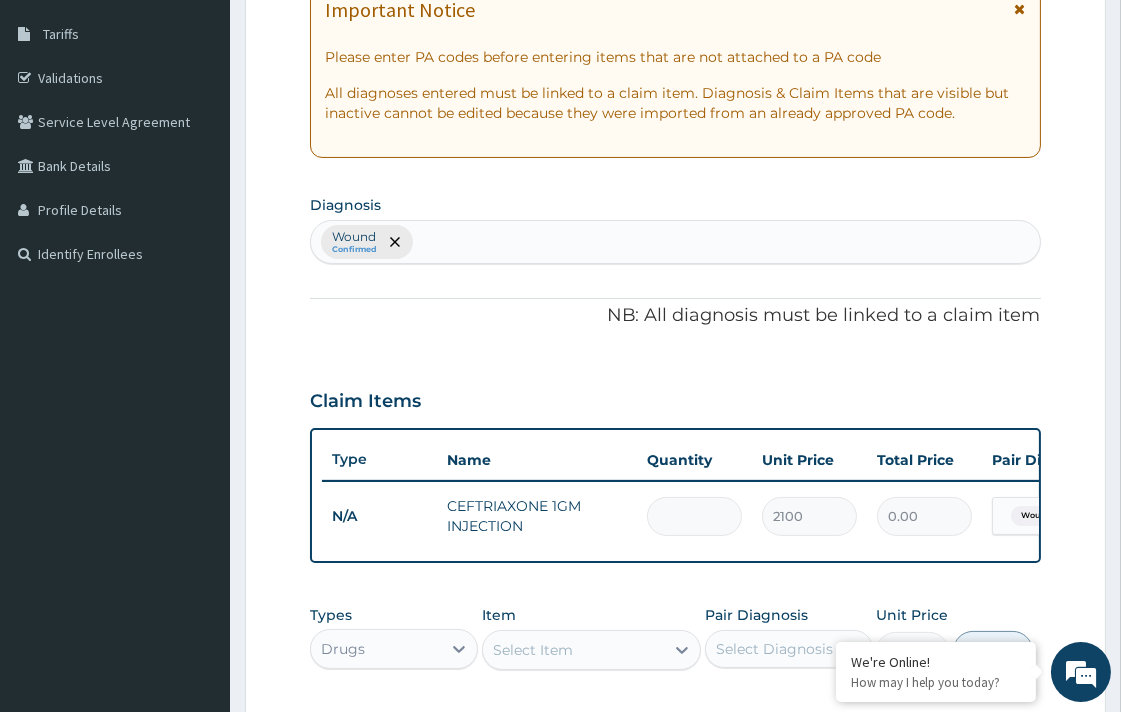 type on "2" 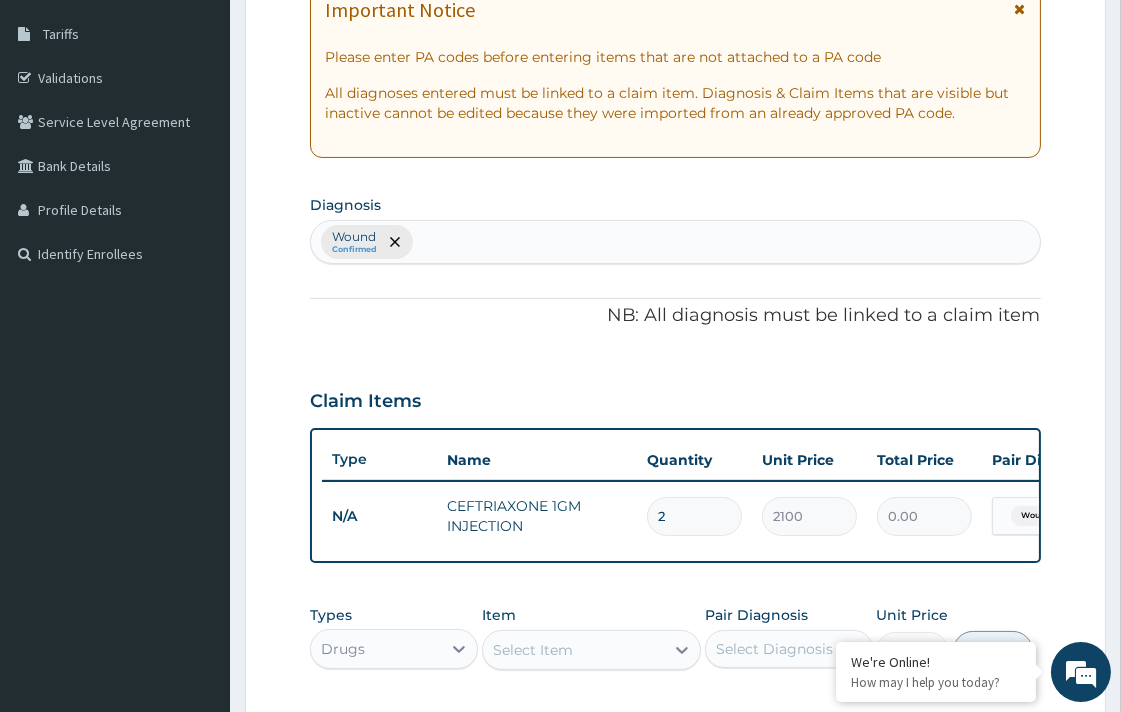 type on "4200.00" 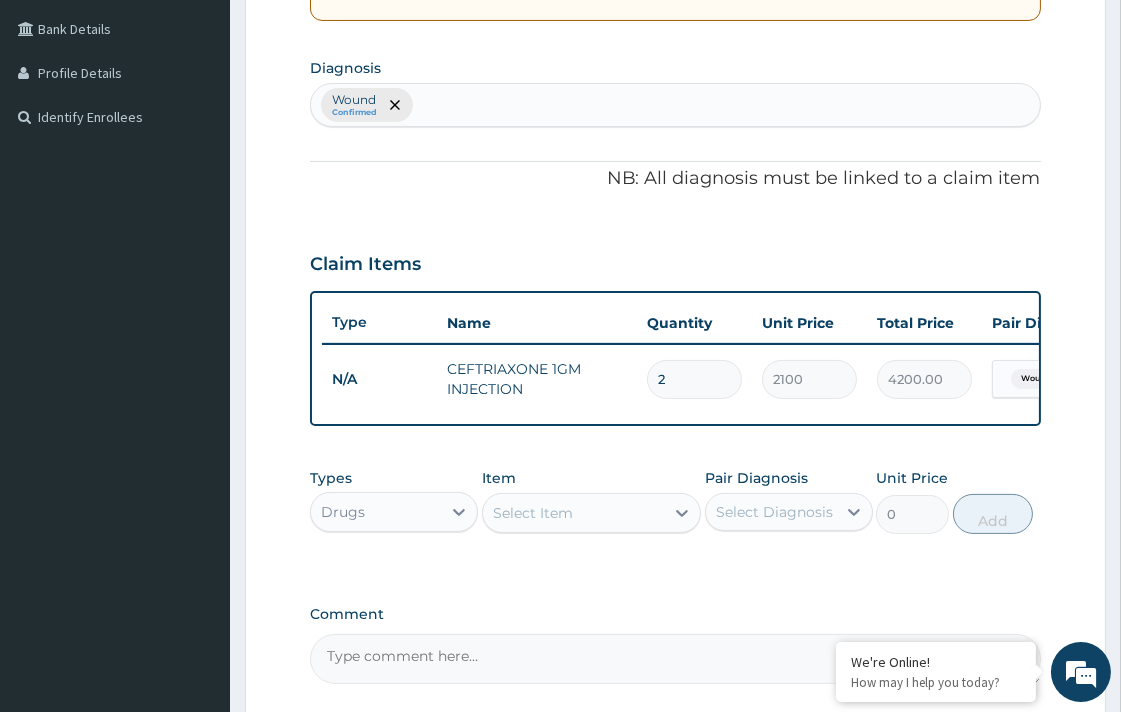 scroll, scrollTop: 650, scrollLeft: 0, axis: vertical 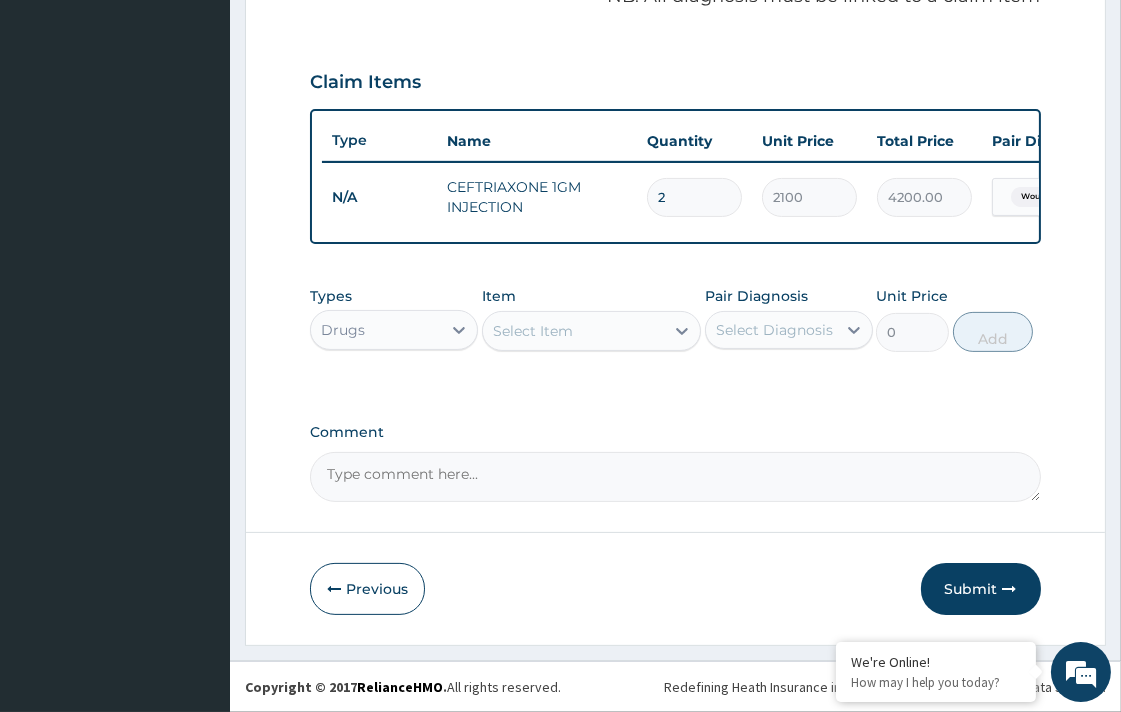 type on "2" 